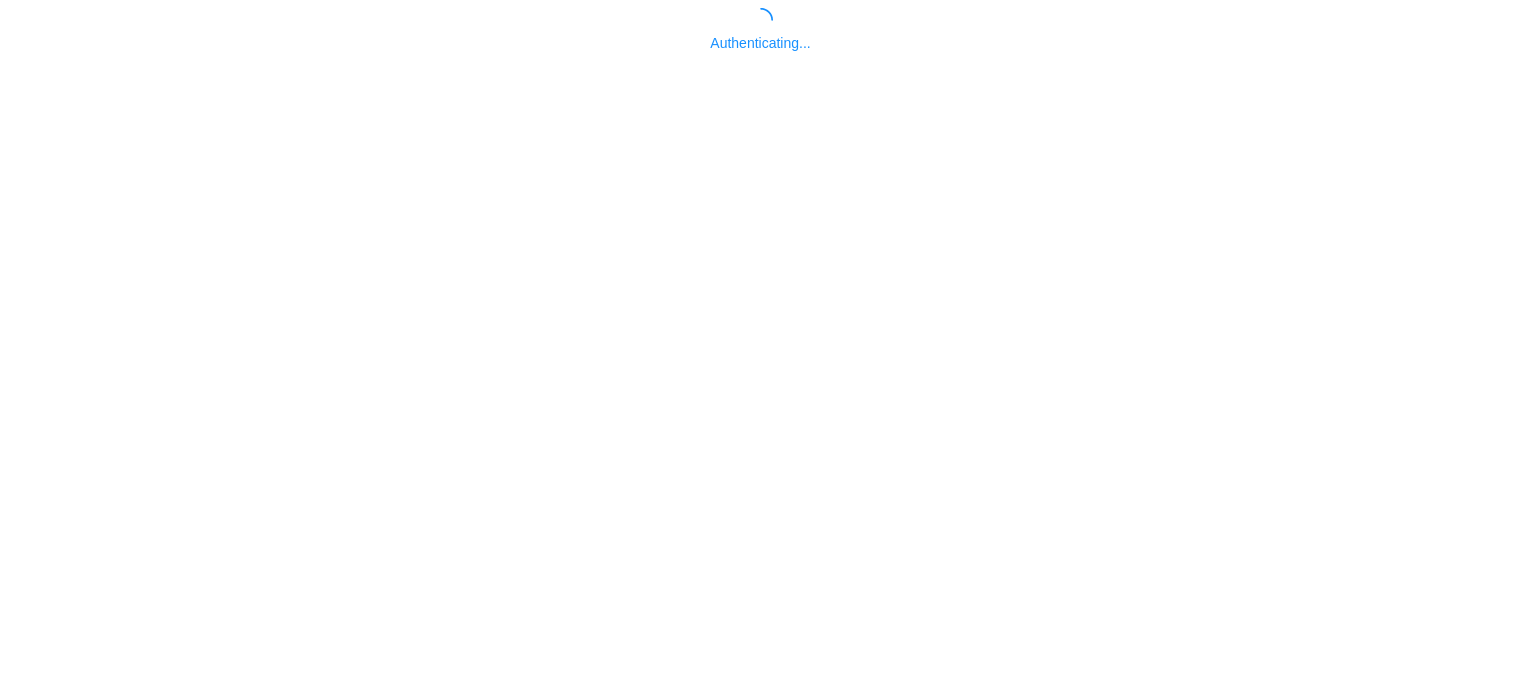 scroll, scrollTop: 0, scrollLeft: 0, axis: both 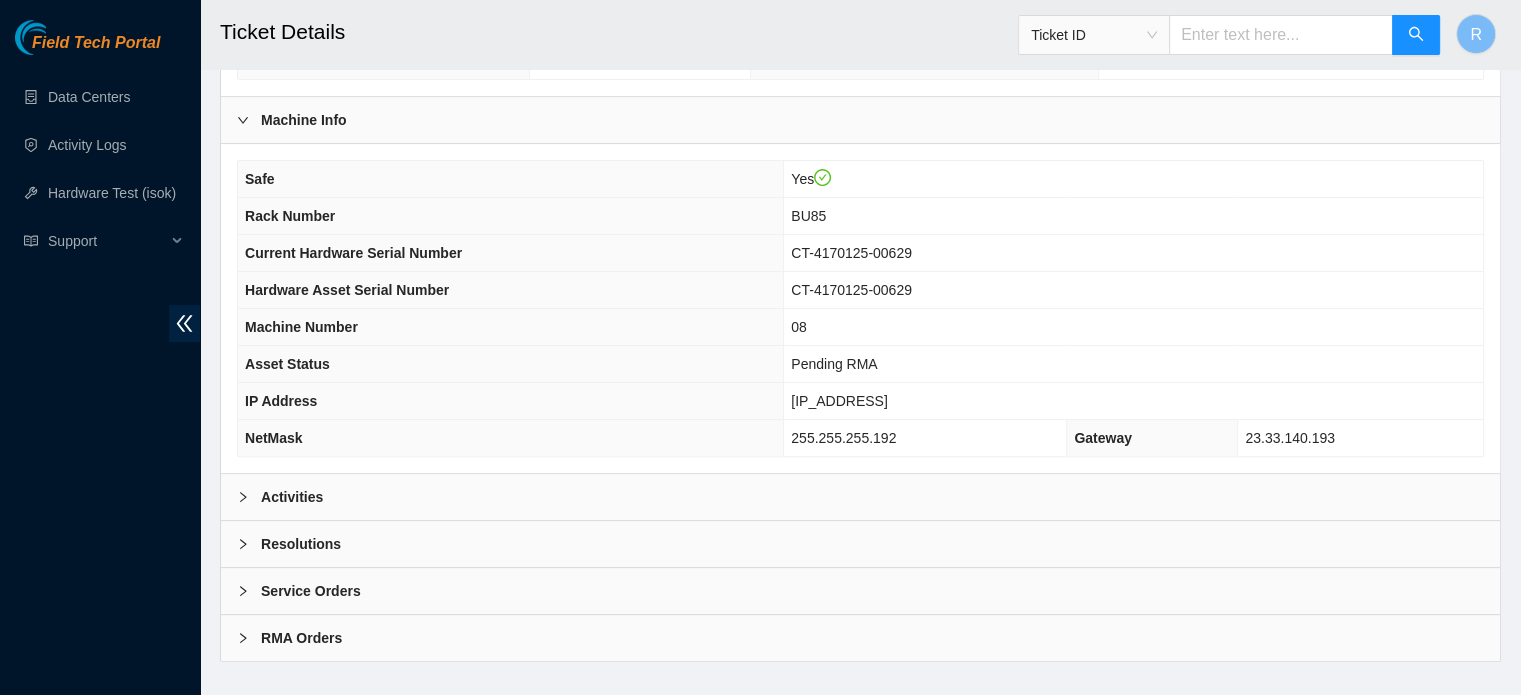 drag, startPoint x: 504, startPoint y: 467, endPoint x: 910, endPoint y: 454, distance: 406.20807 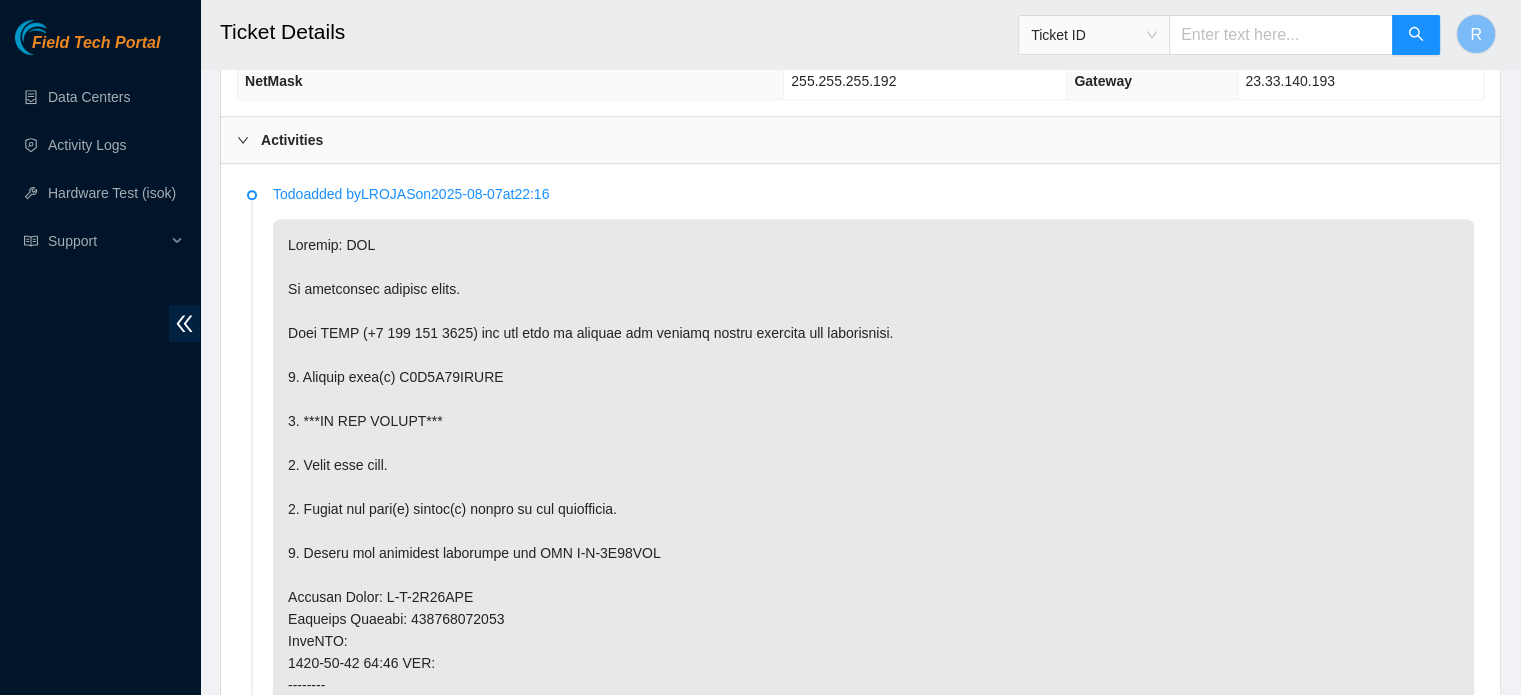 scroll, scrollTop: 945, scrollLeft: 0, axis: vertical 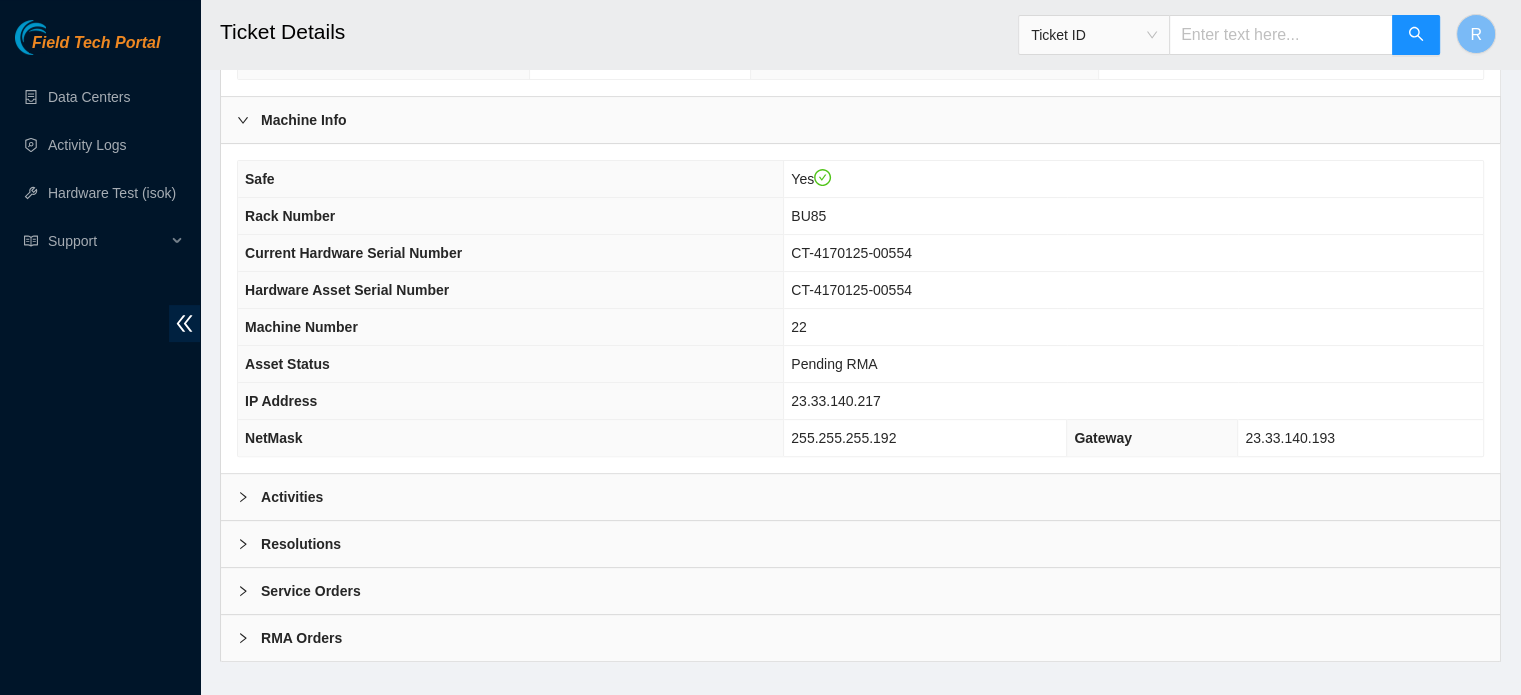 click on "Activities" at bounding box center (860, 497) 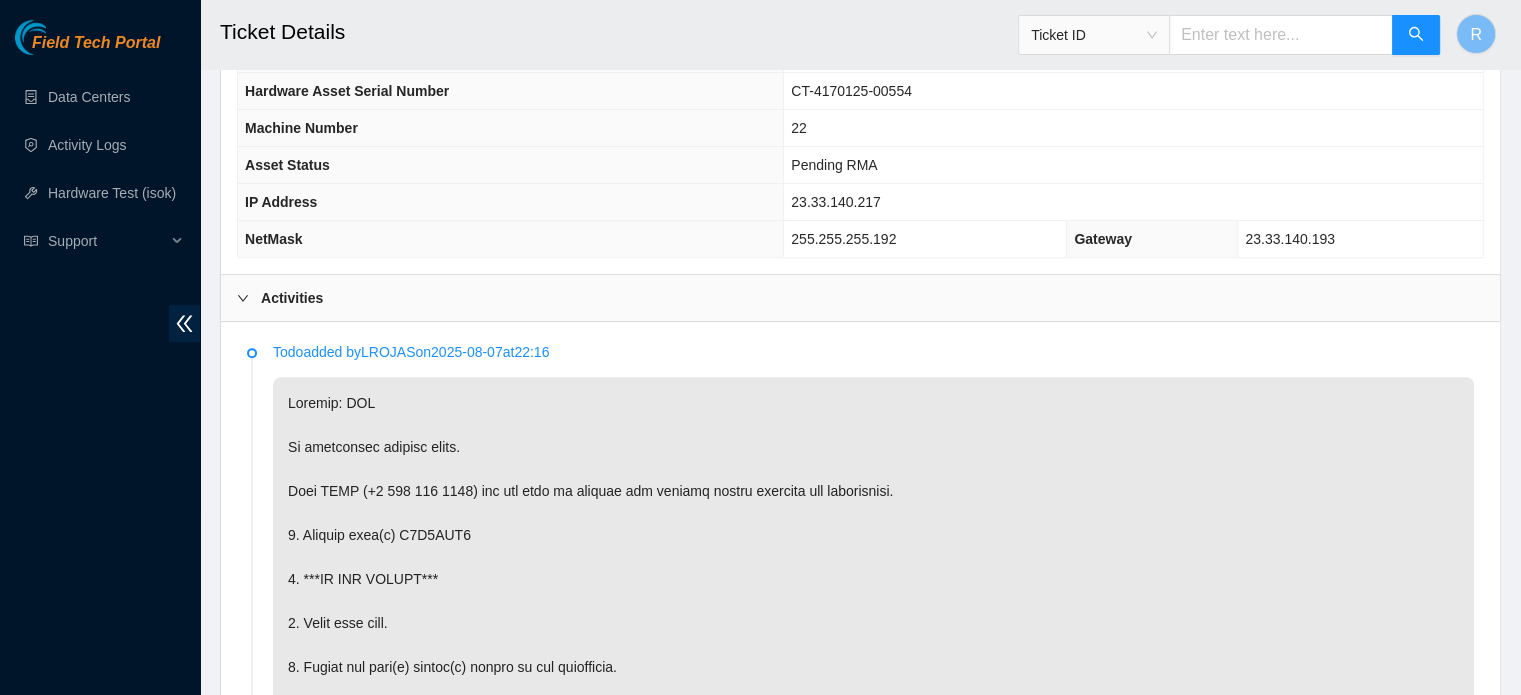 scroll, scrollTop: 345, scrollLeft: 0, axis: vertical 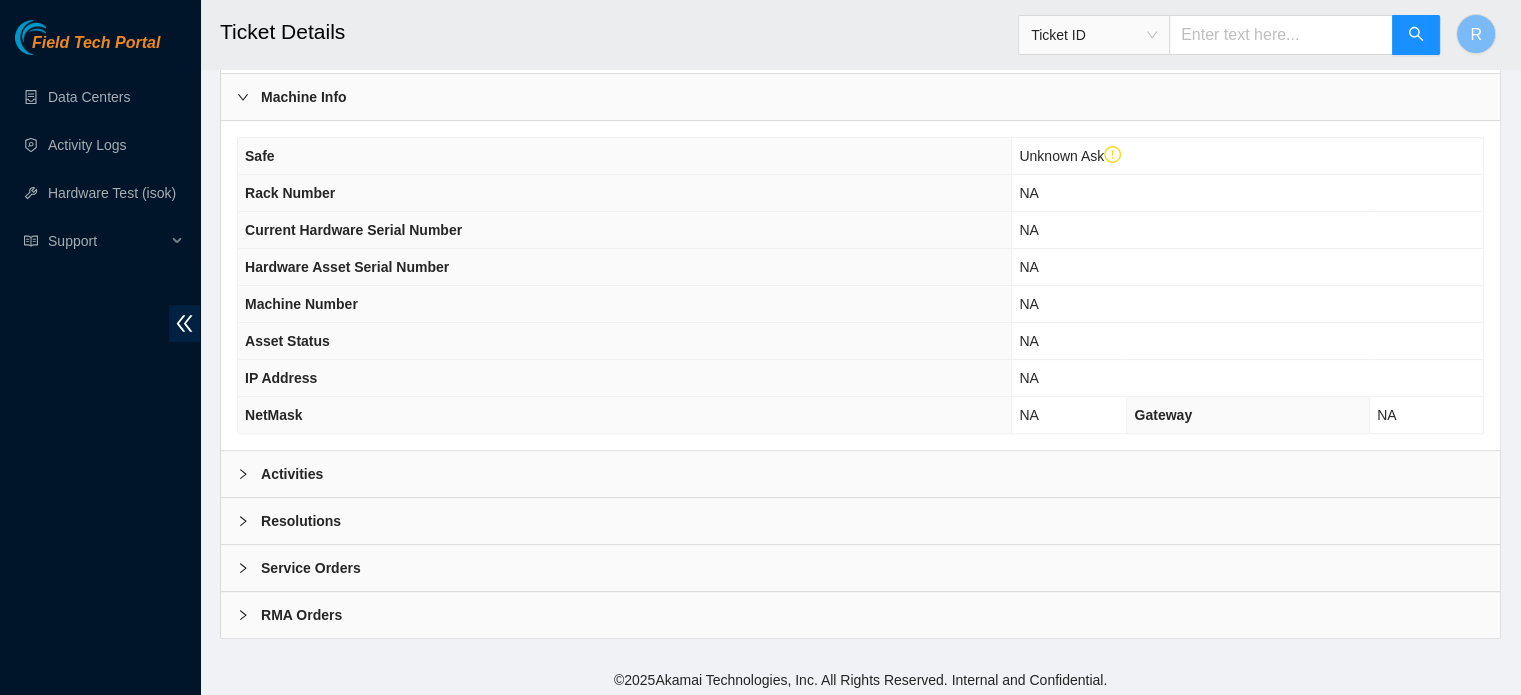 click on "Activities" at bounding box center (860, 474) 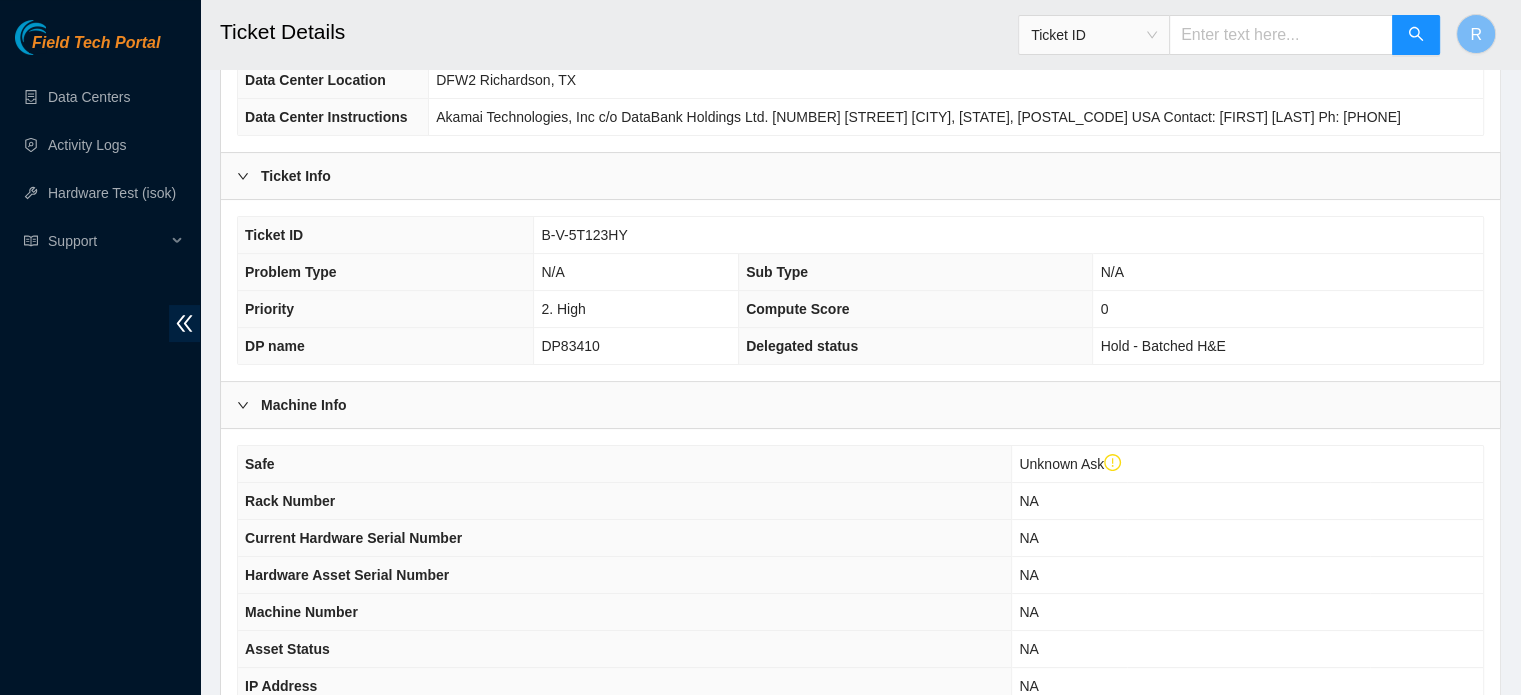 scroll, scrollTop: 0, scrollLeft: 0, axis: both 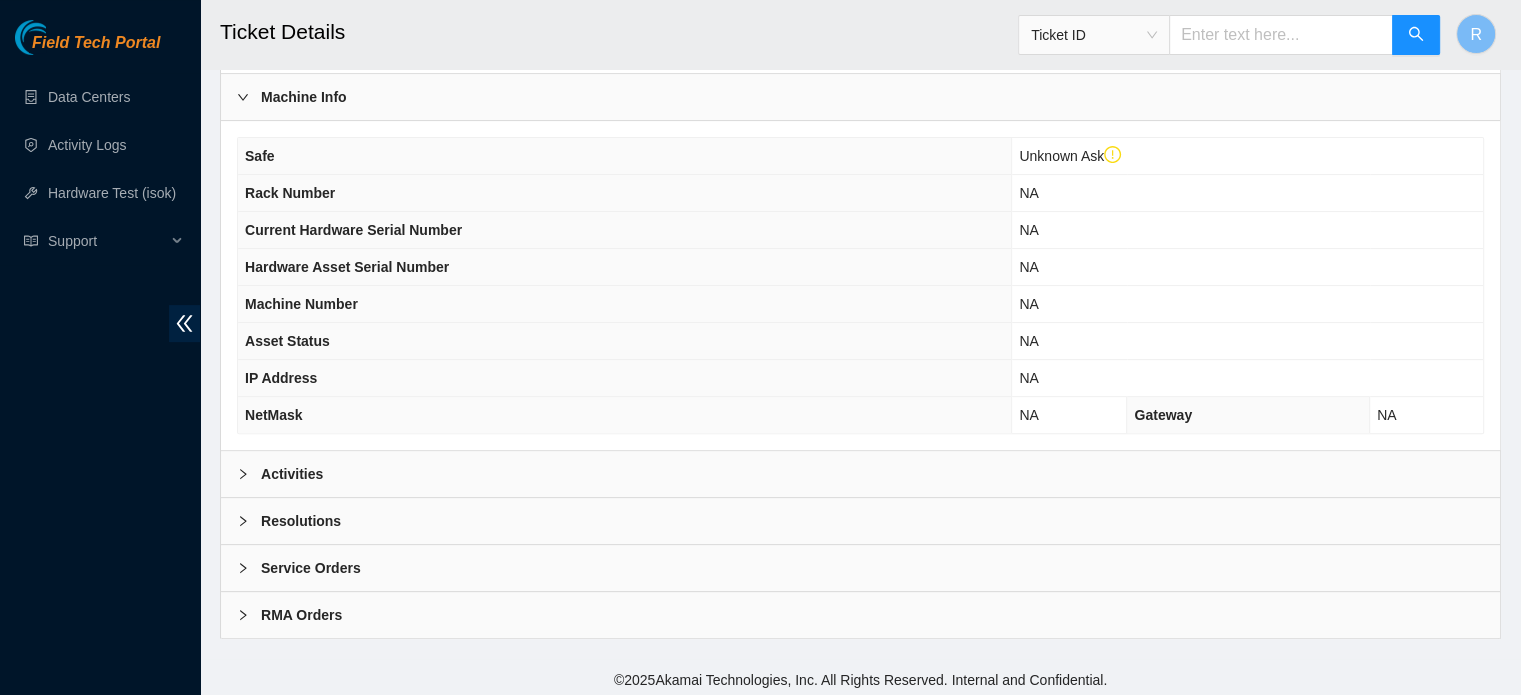 click on "Activities" at bounding box center [860, 474] 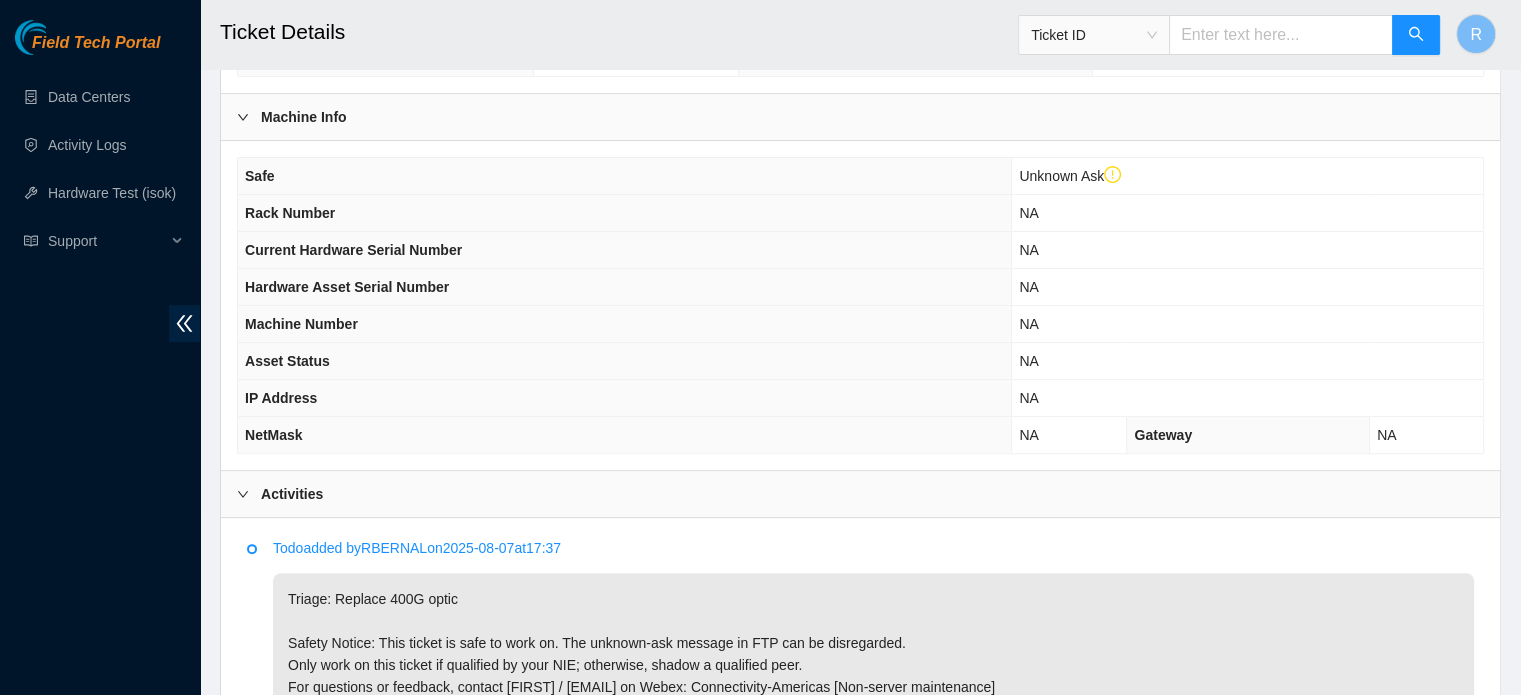 scroll, scrollTop: 0, scrollLeft: 0, axis: both 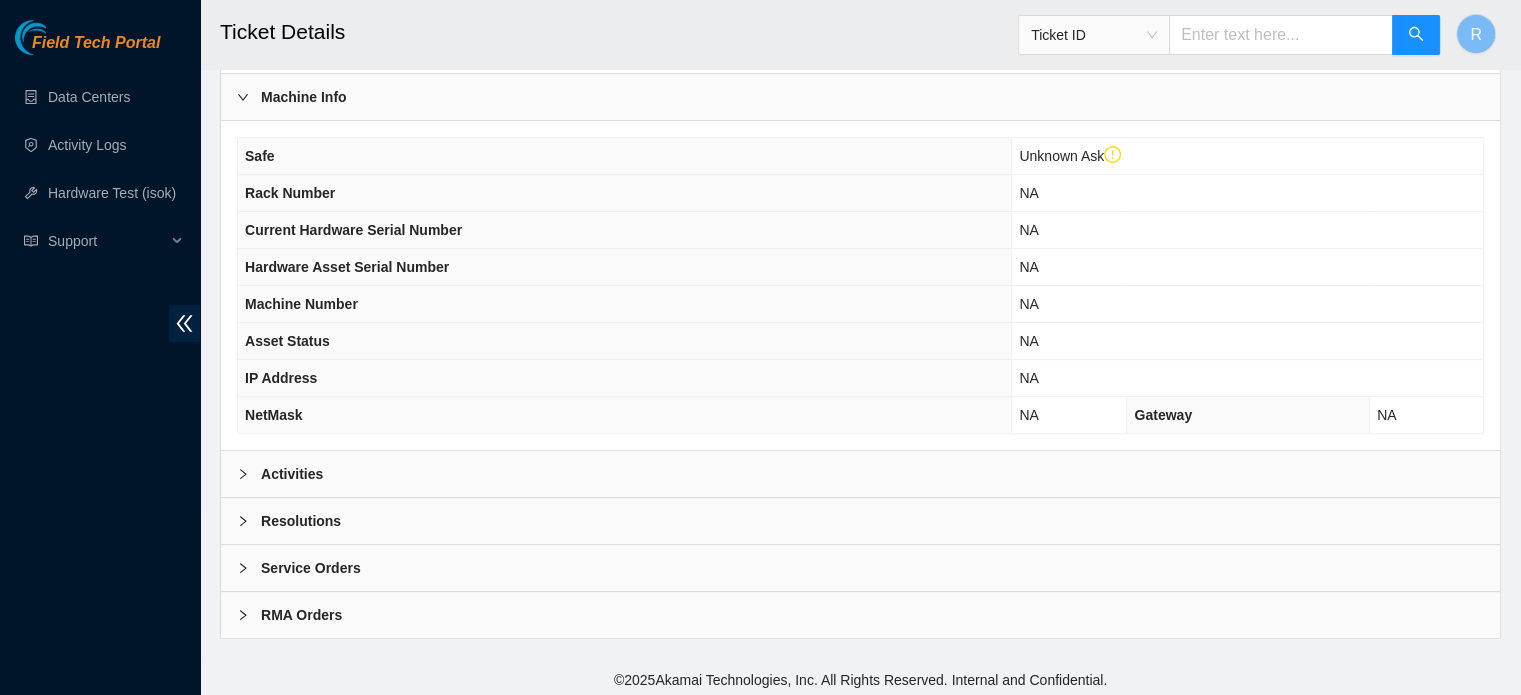 click on "Activities" at bounding box center [860, 474] 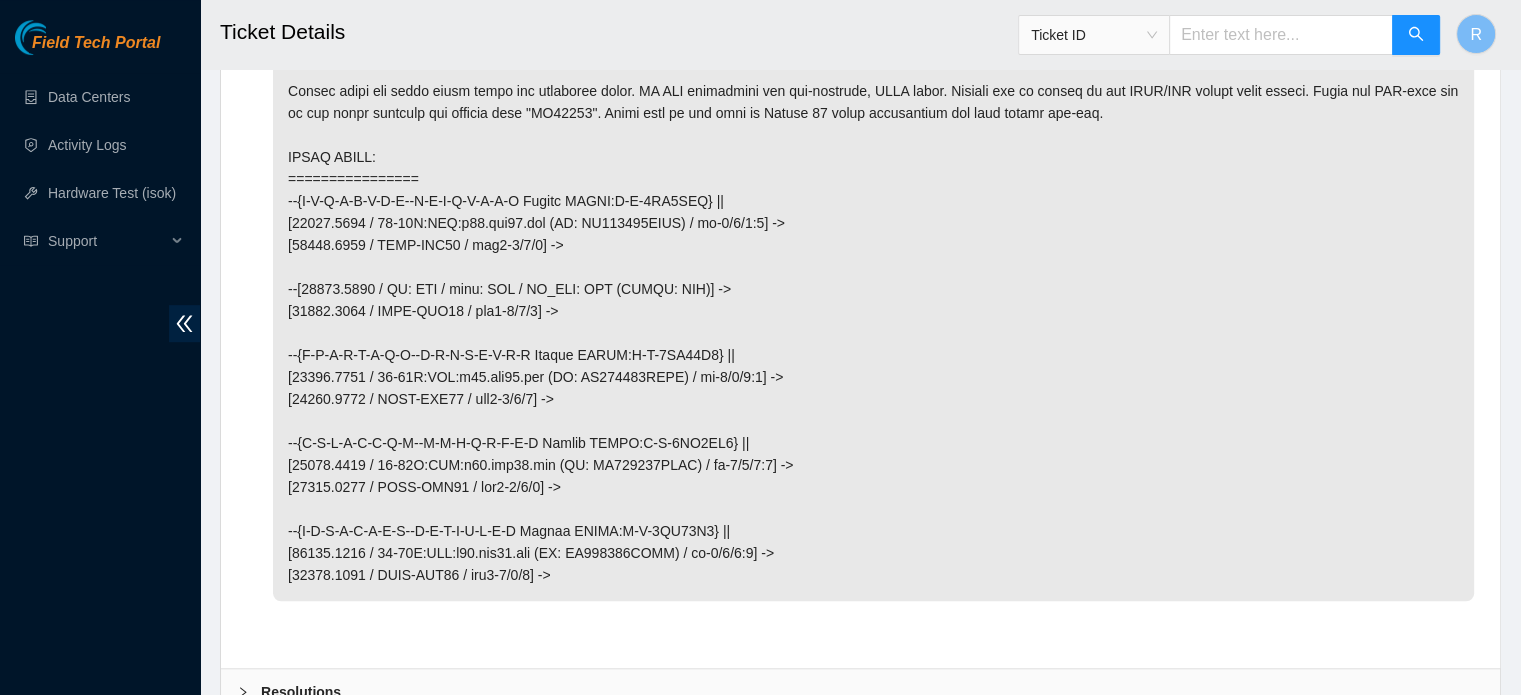 scroll, scrollTop: 1084, scrollLeft: 0, axis: vertical 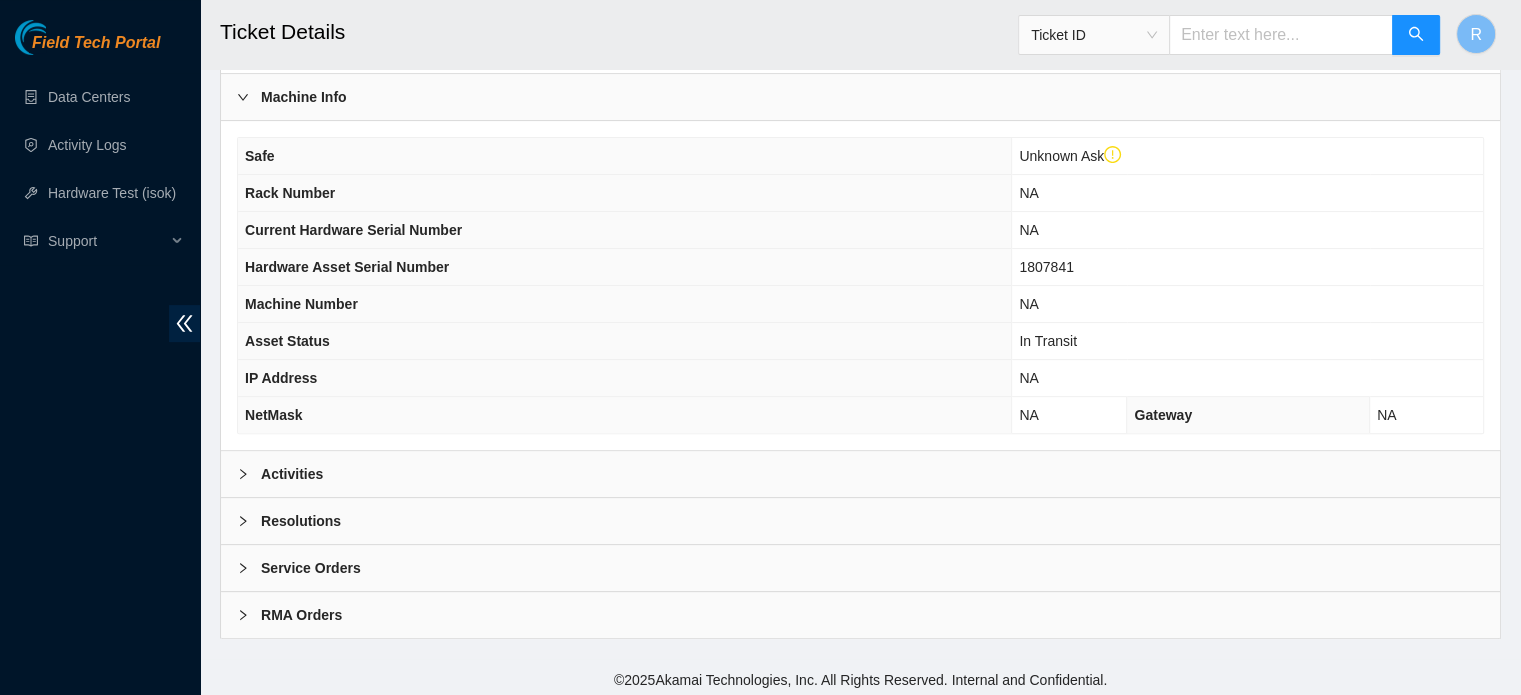 click on "Activities" at bounding box center [860, 474] 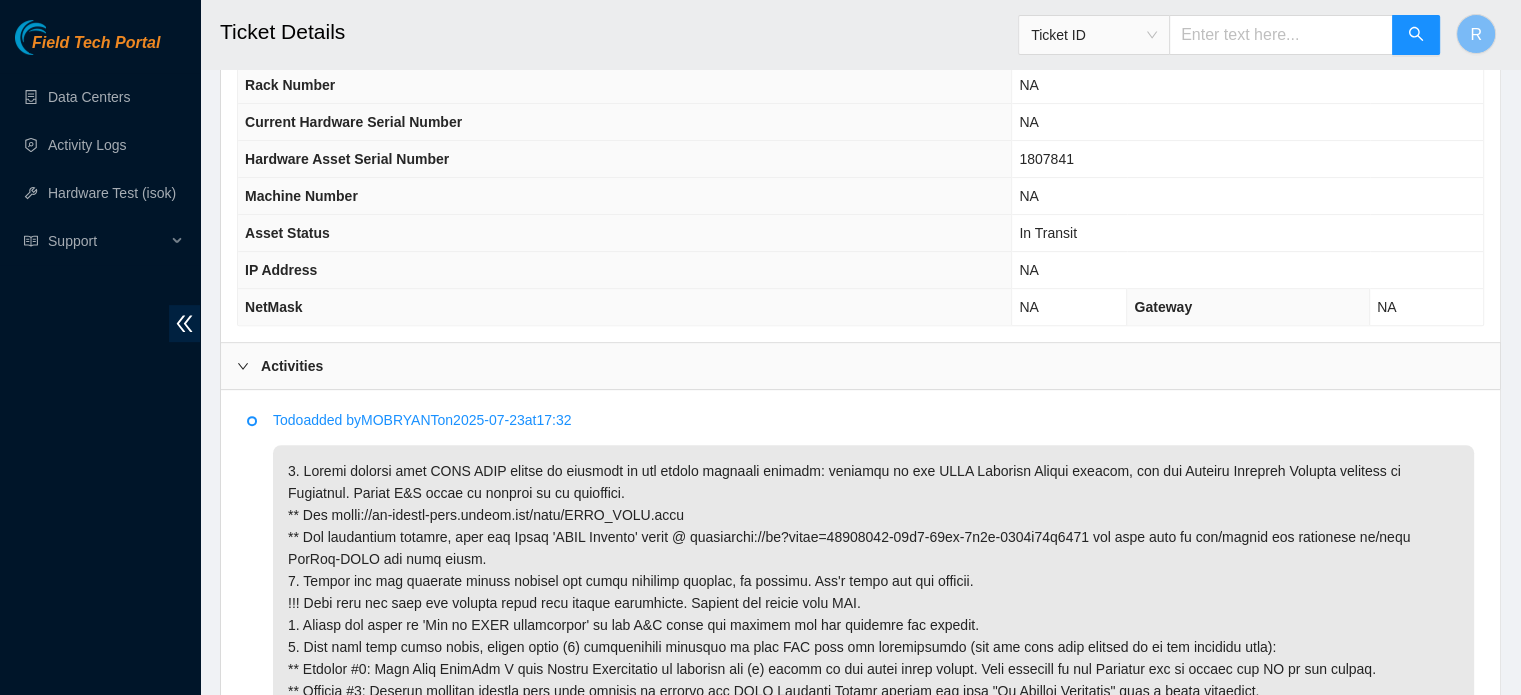 scroll, scrollTop: 984, scrollLeft: 0, axis: vertical 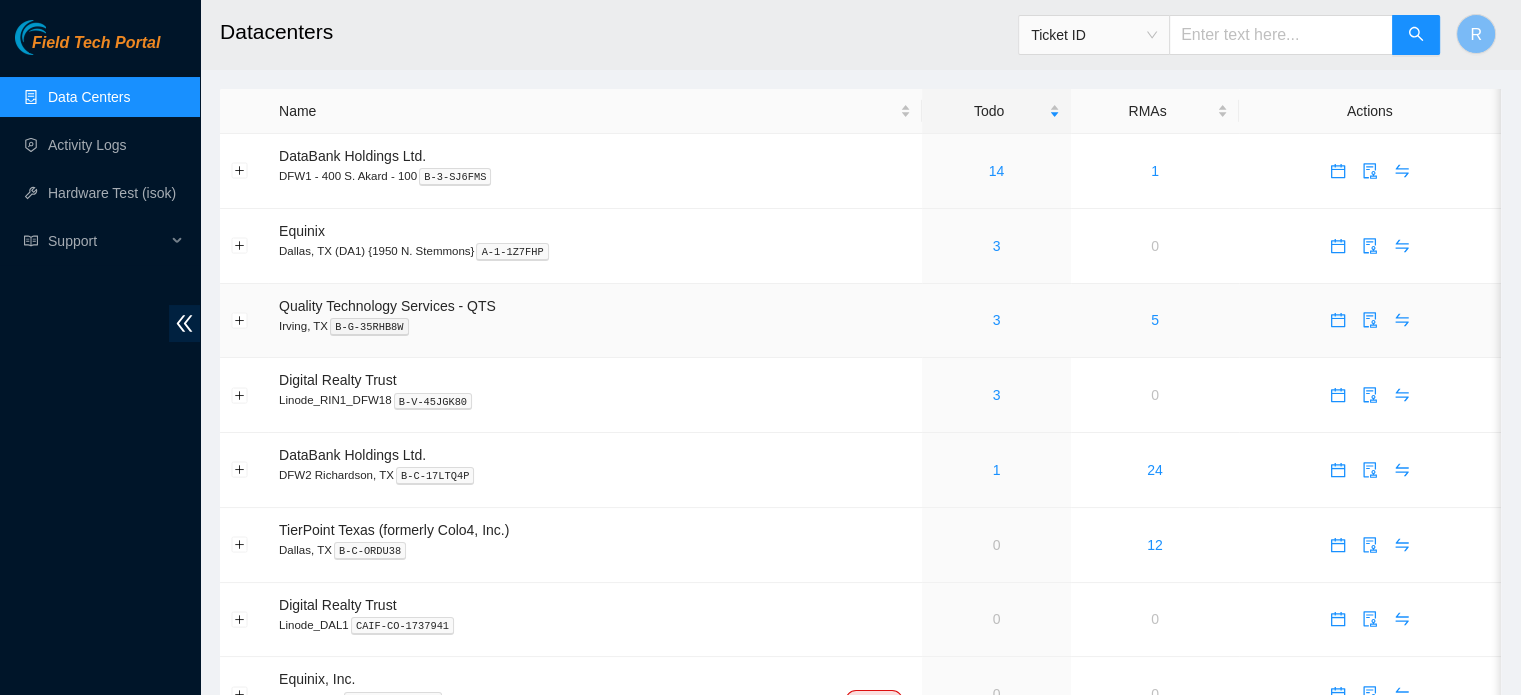 click on "3" at bounding box center [997, 320] 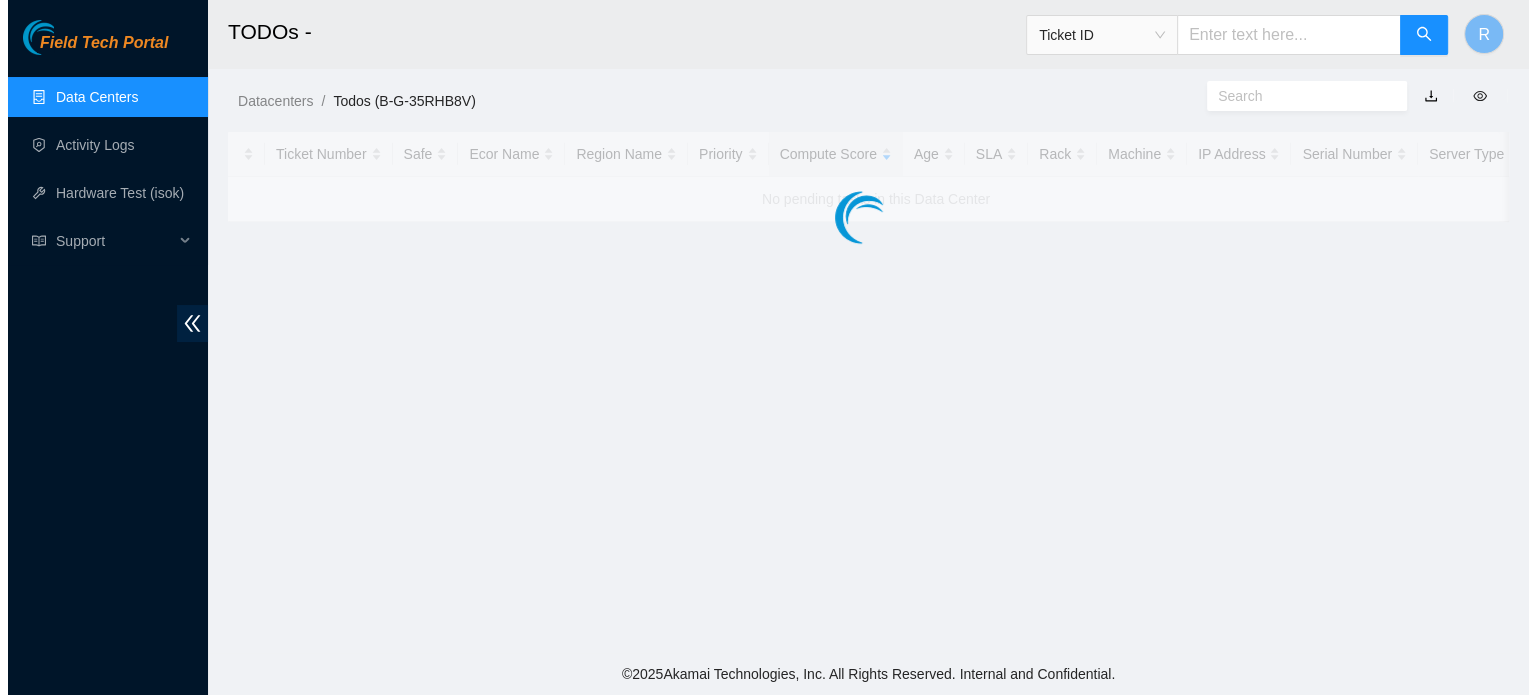 scroll, scrollTop: 0, scrollLeft: 0, axis: both 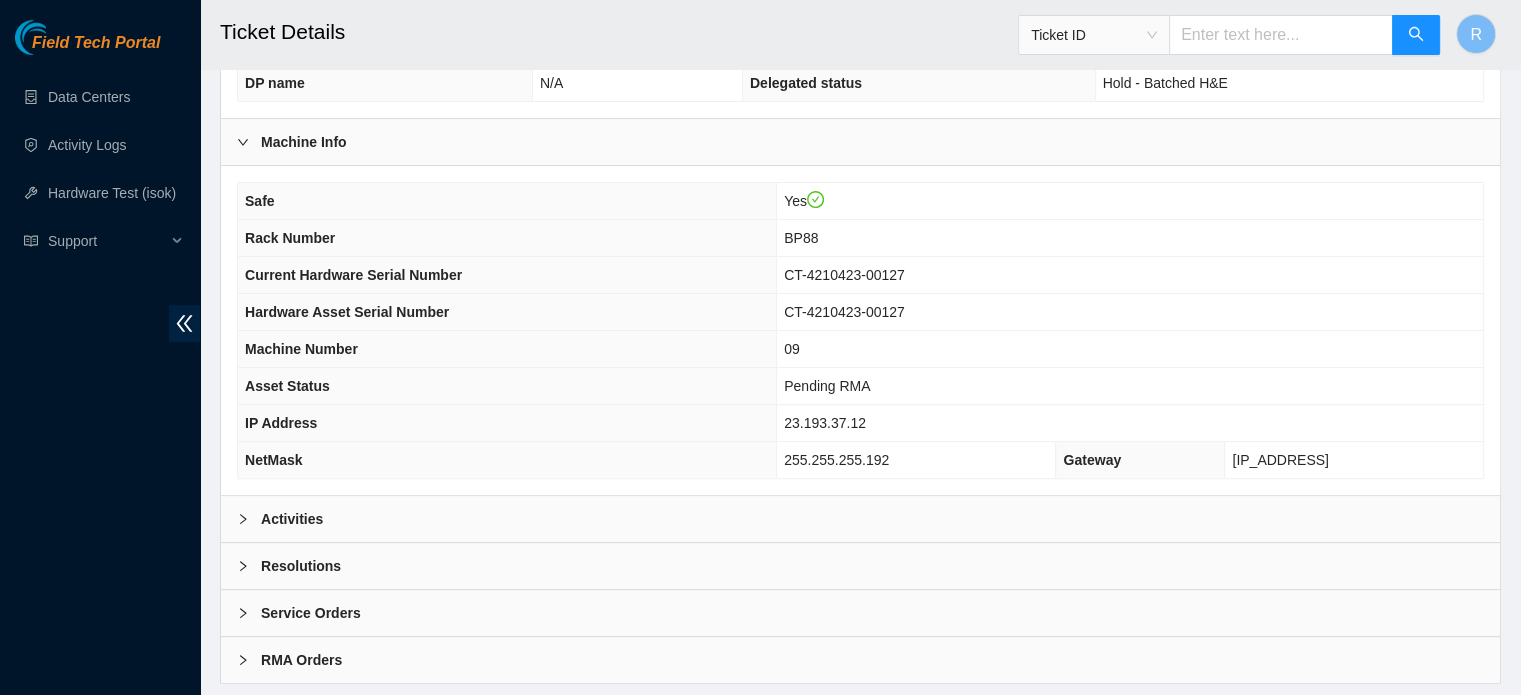 click on "Activities" at bounding box center (860, 519) 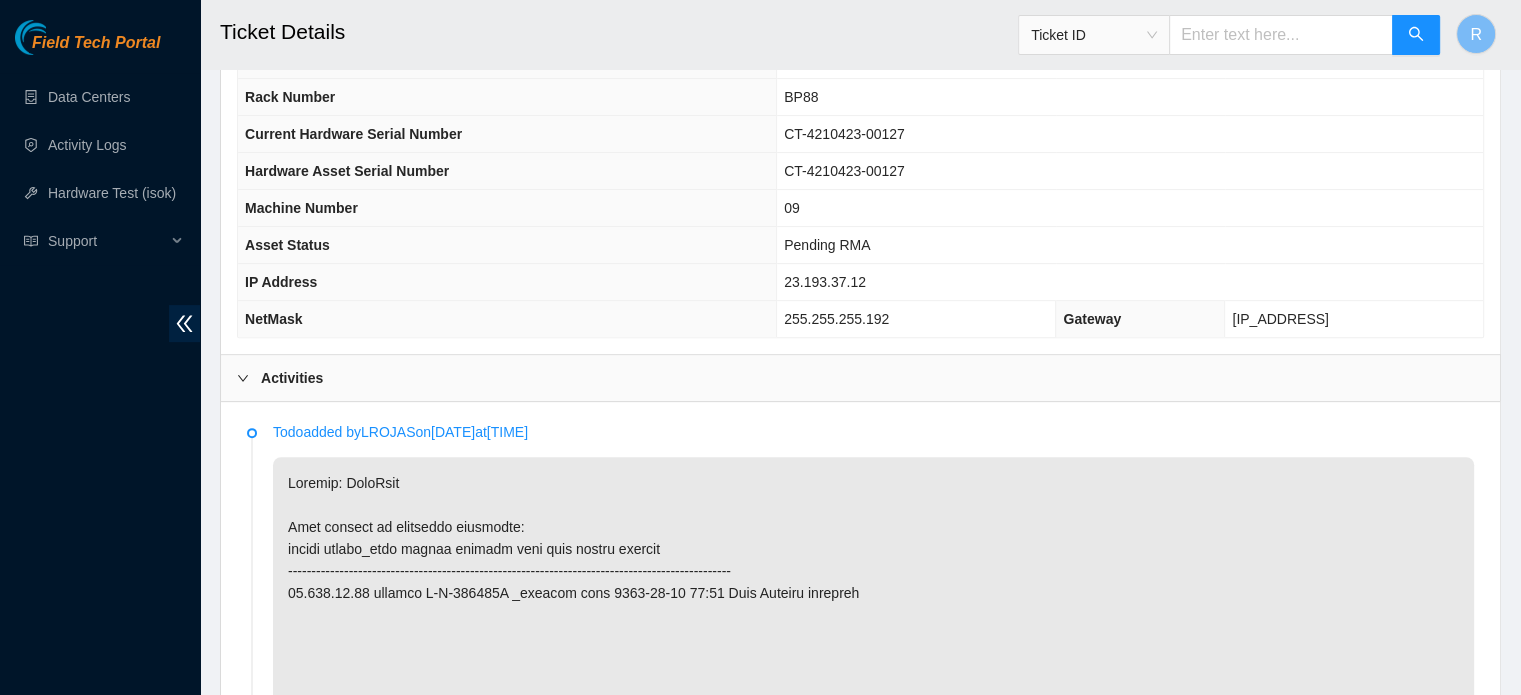 scroll, scrollTop: 845, scrollLeft: 0, axis: vertical 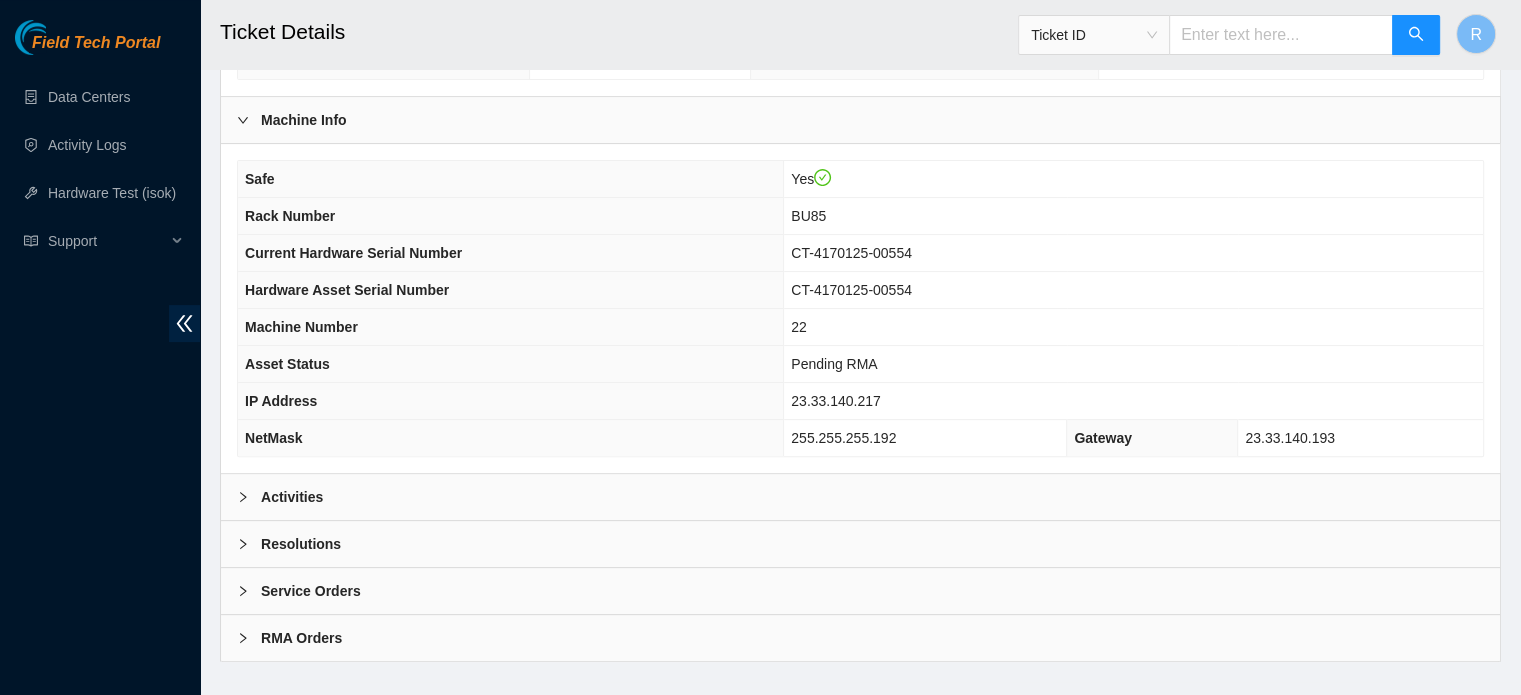 drag, startPoint x: 444, startPoint y: 461, endPoint x: 456, endPoint y: 455, distance: 13.416408 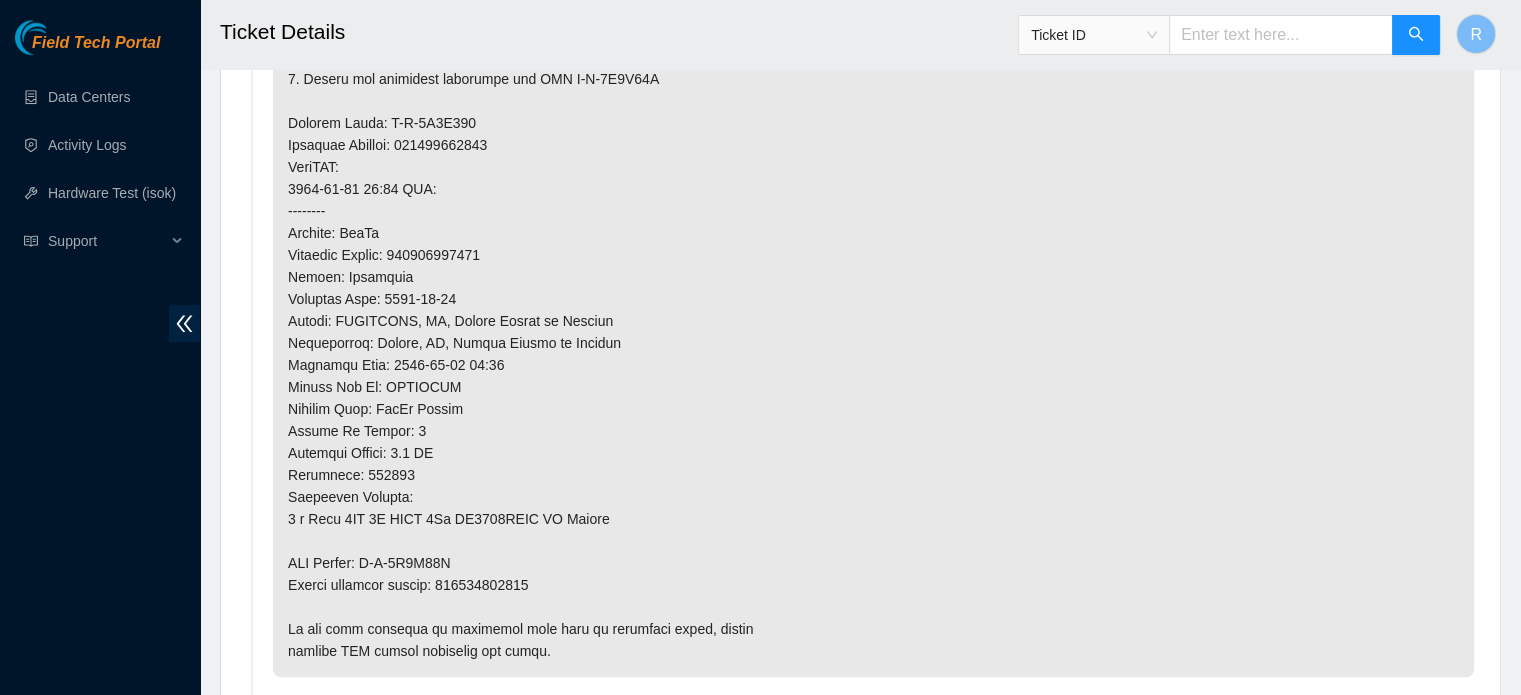 scroll, scrollTop: 1345, scrollLeft: 0, axis: vertical 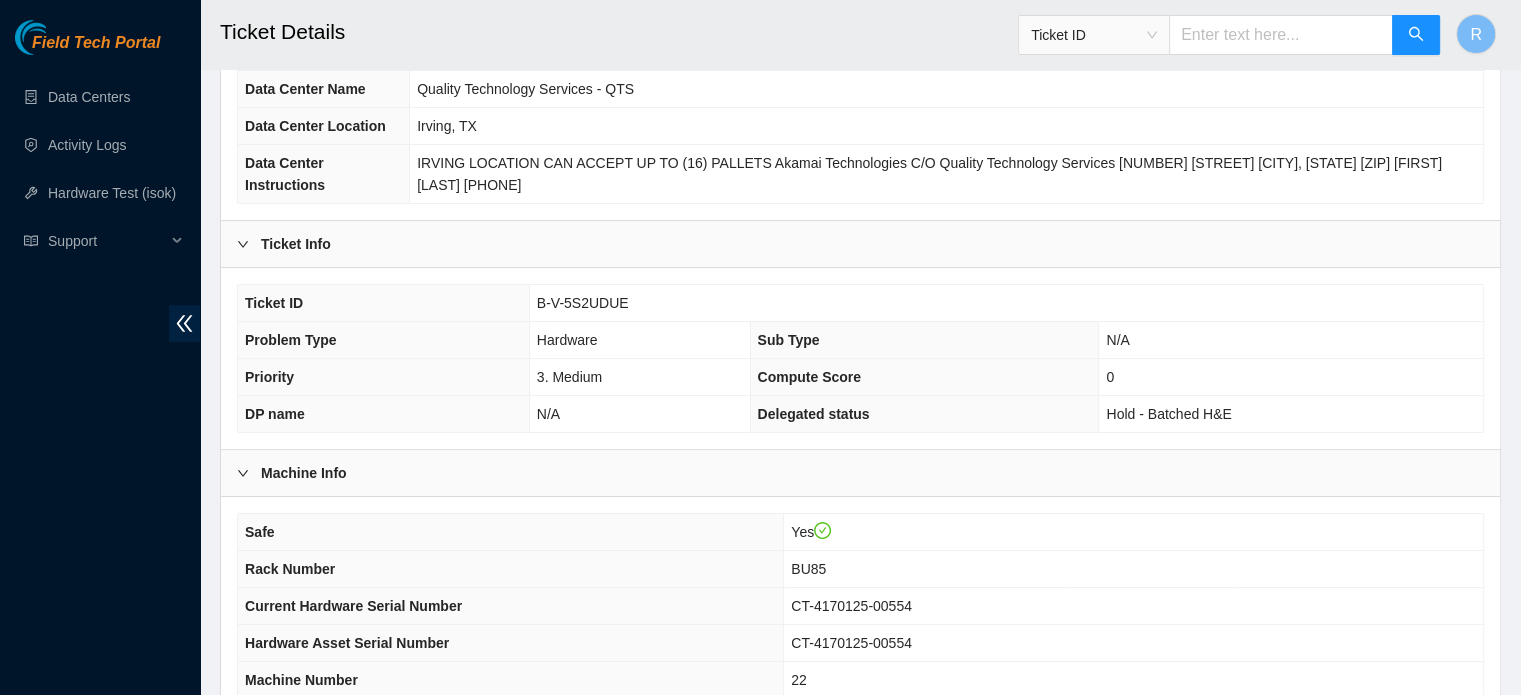 click on "B-V-5S2UDUE" at bounding box center [583, 303] 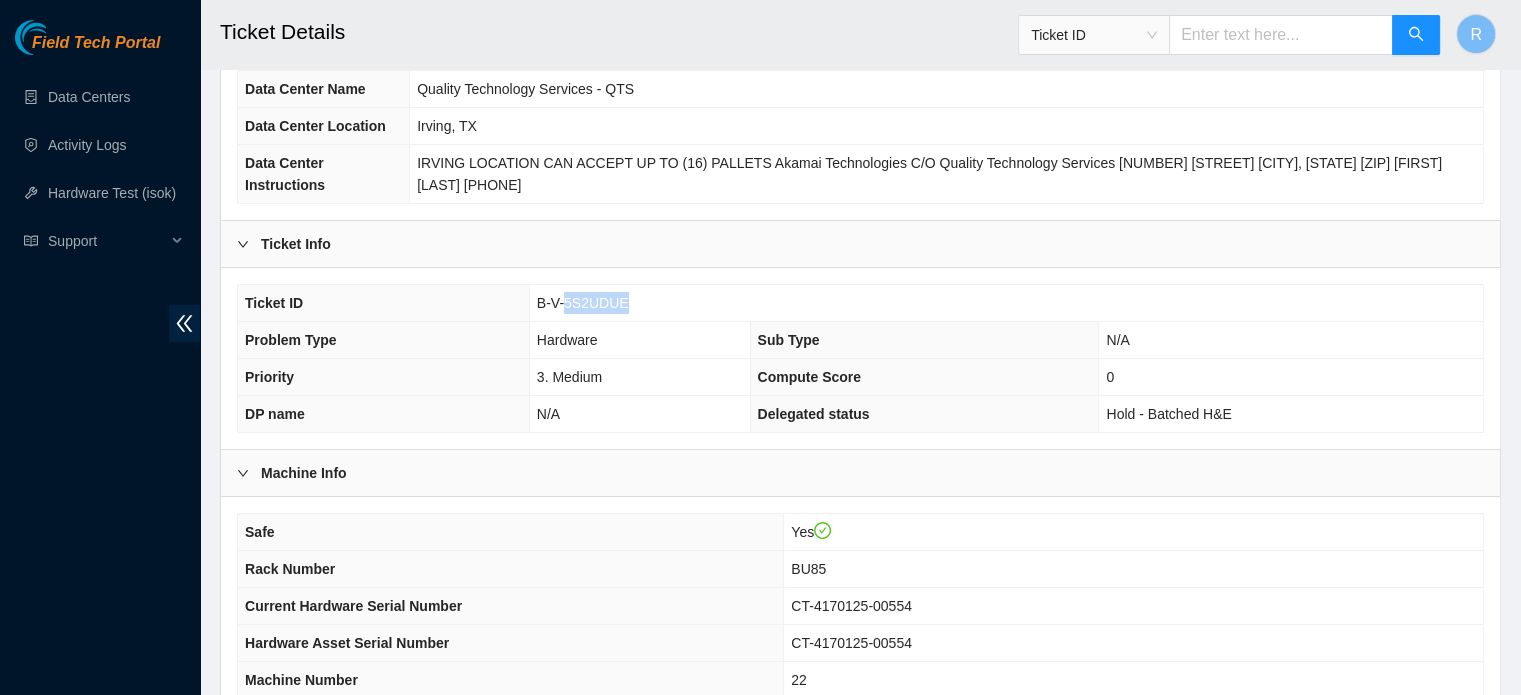 click on "B-V-5S2UDUE" at bounding box center (583, 303) 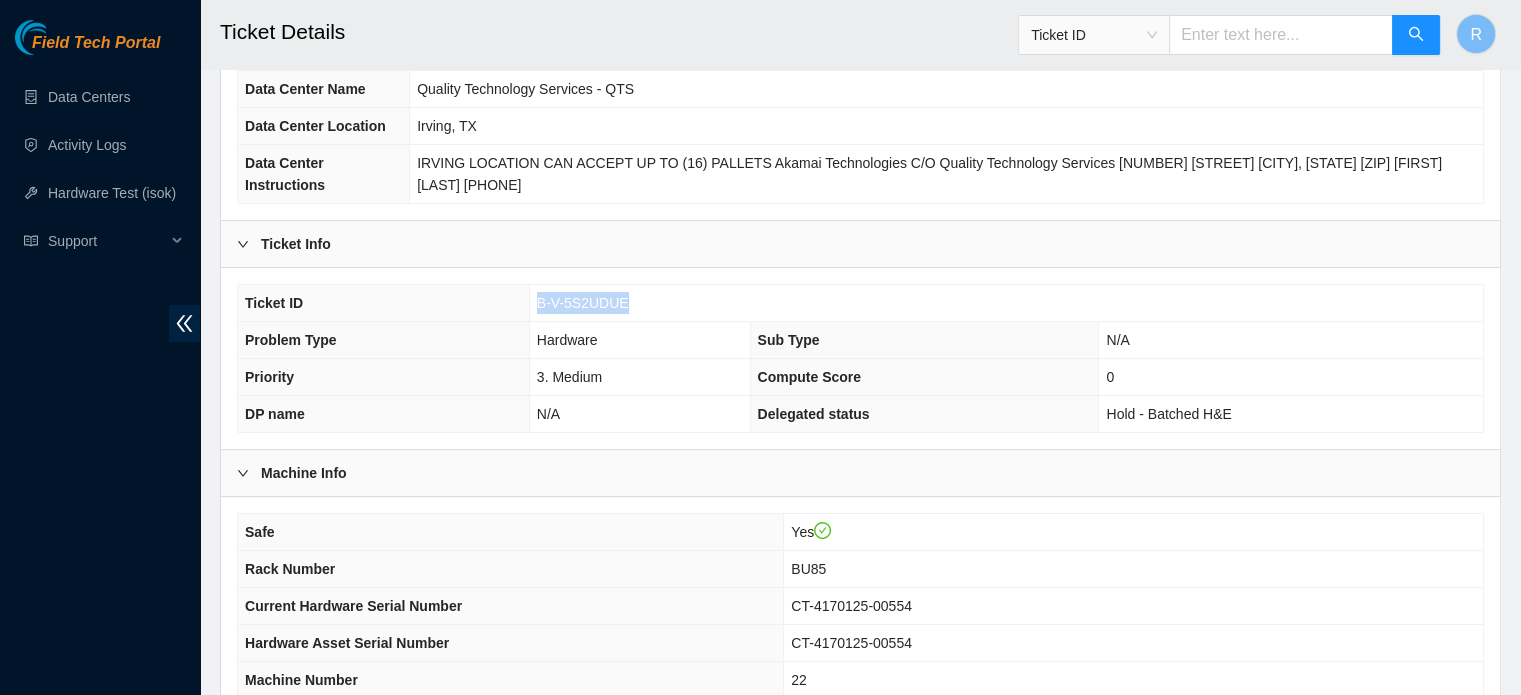 click on "B-V-5S2UDUE" at bounding box center [583, 303] 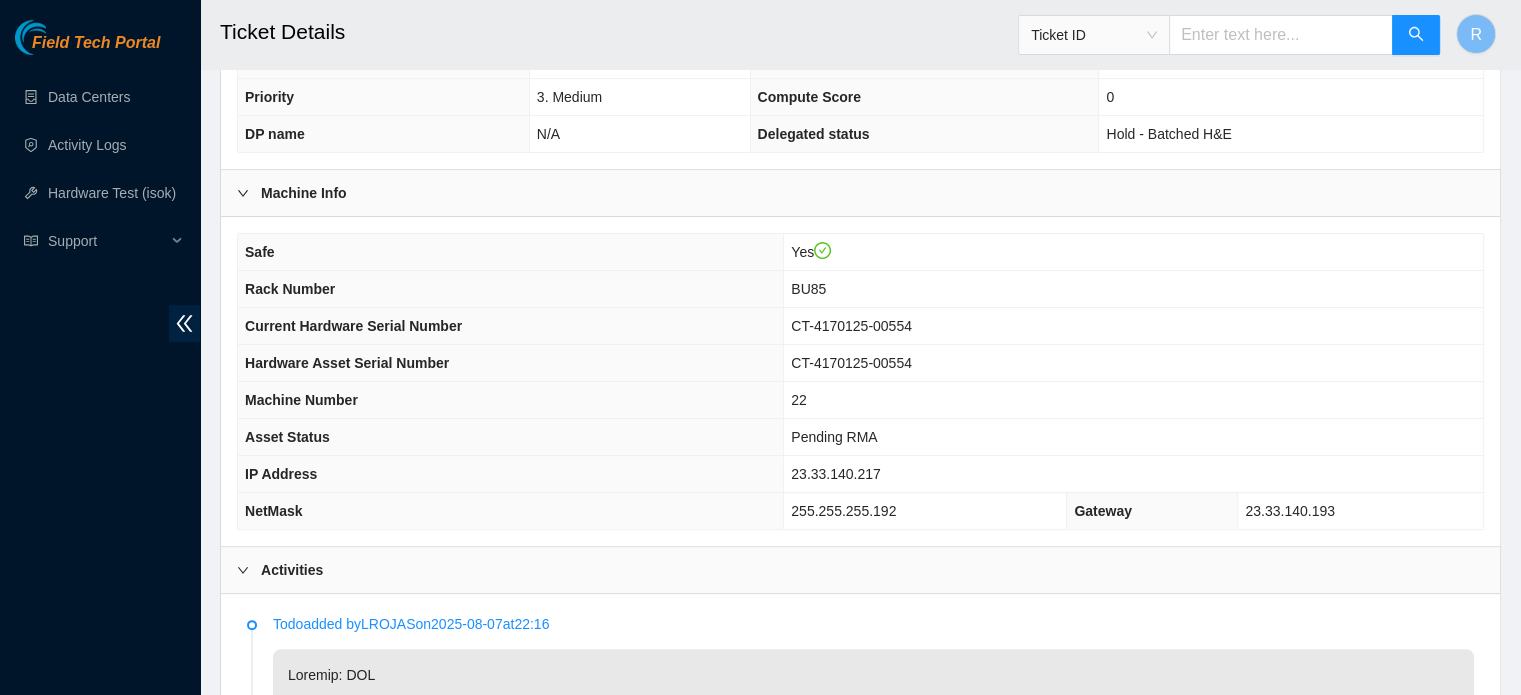 scroll, scrollTop: 500, scrollLeft: 0, axis: vertical 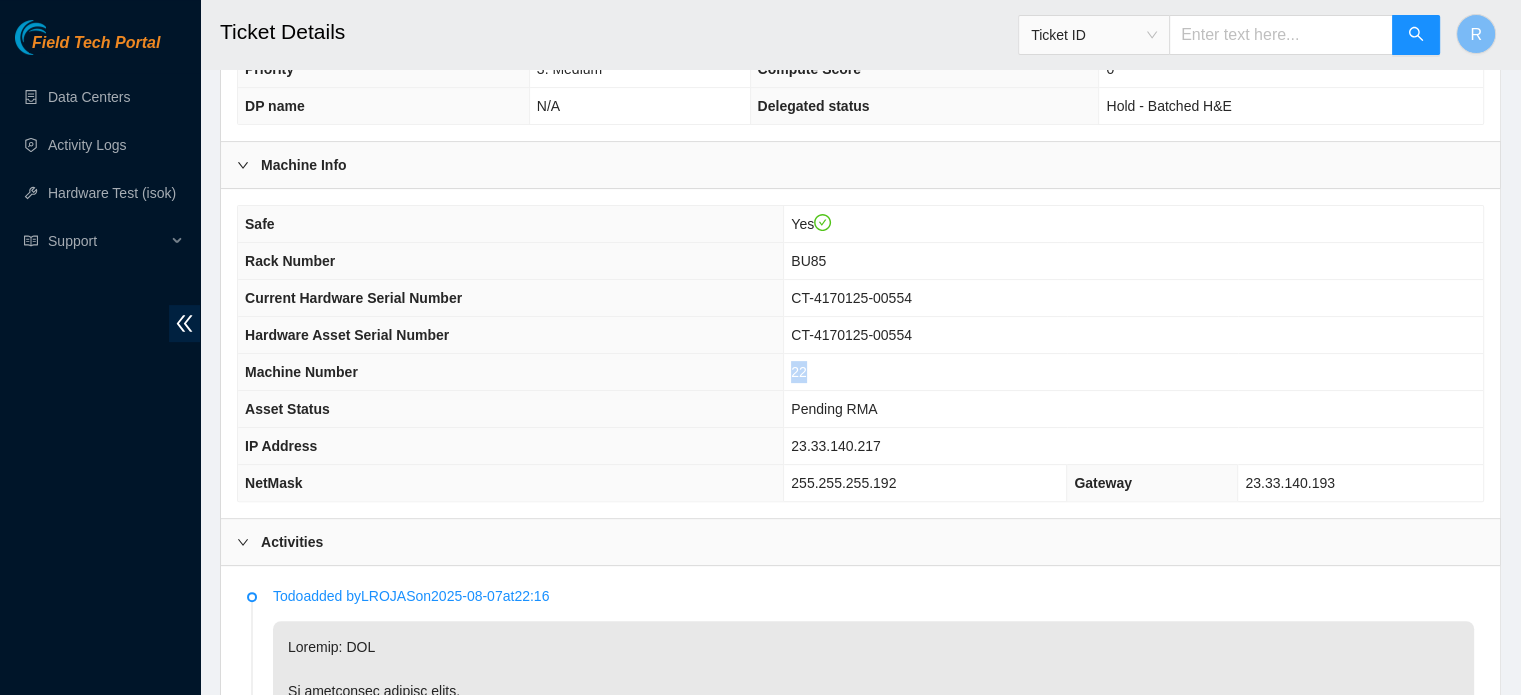 drag, startPoint x: 821, startPoint y: 339, endPoint x: 788, endPoint y: 340, distance: 33.01515 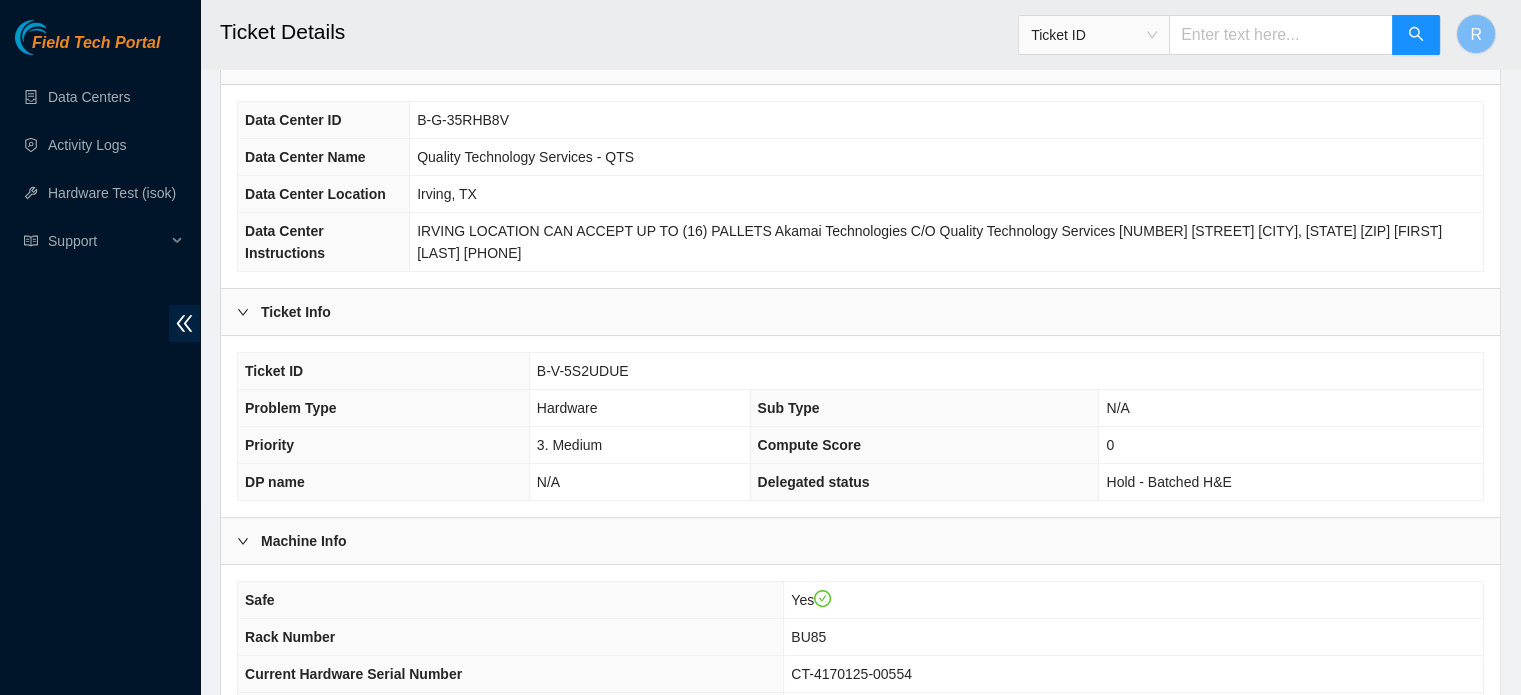 scroll, scrollTop: 0, scrollLeft: 0, axis: both 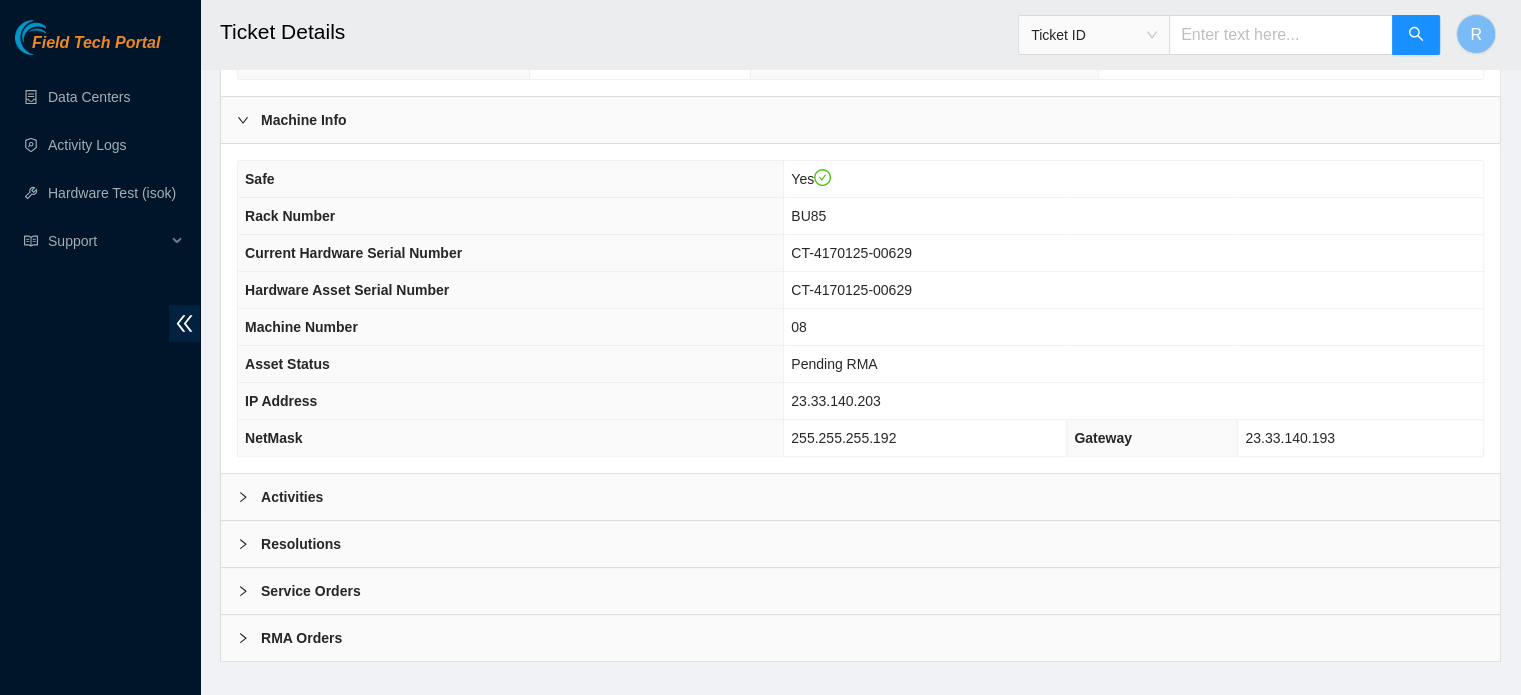 click on "Activities" at bounding box center [860, 497] 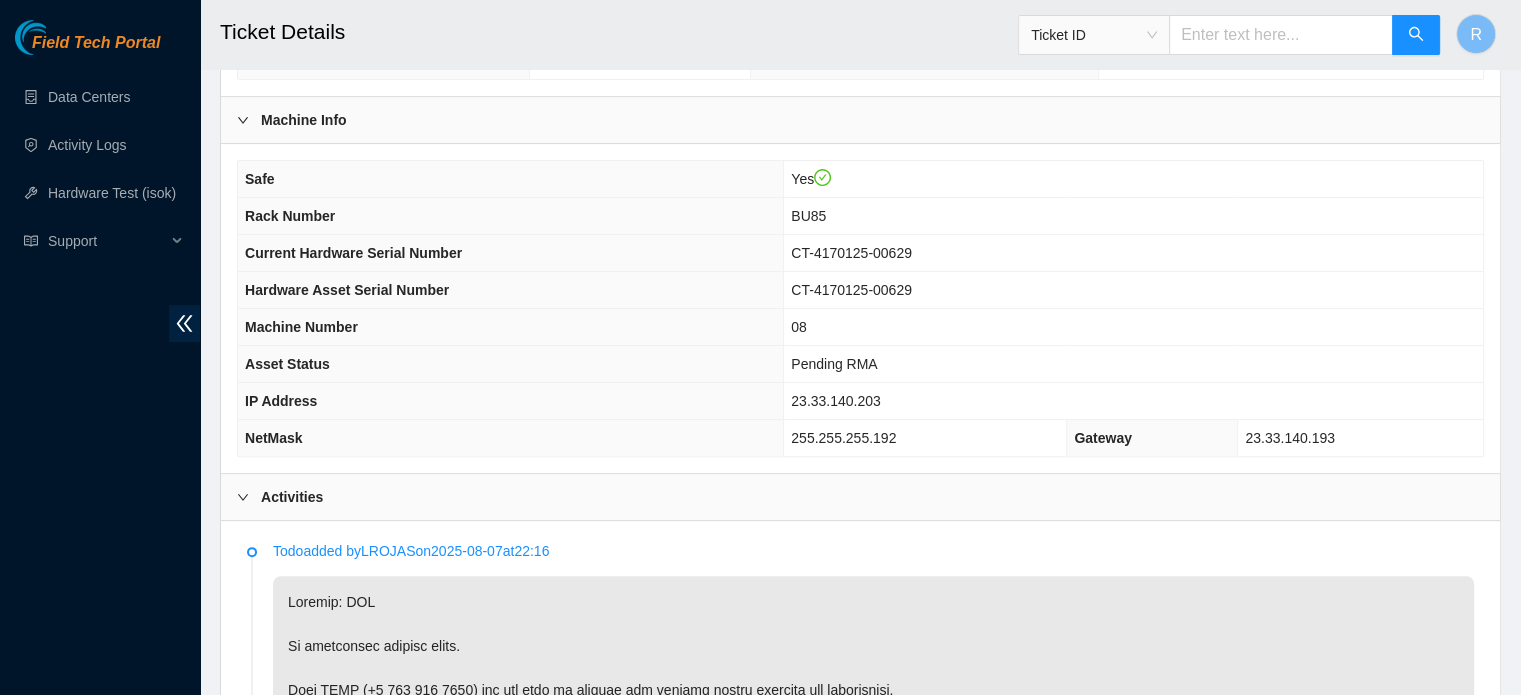 click on "Activities" at bounding box center (860, 497) 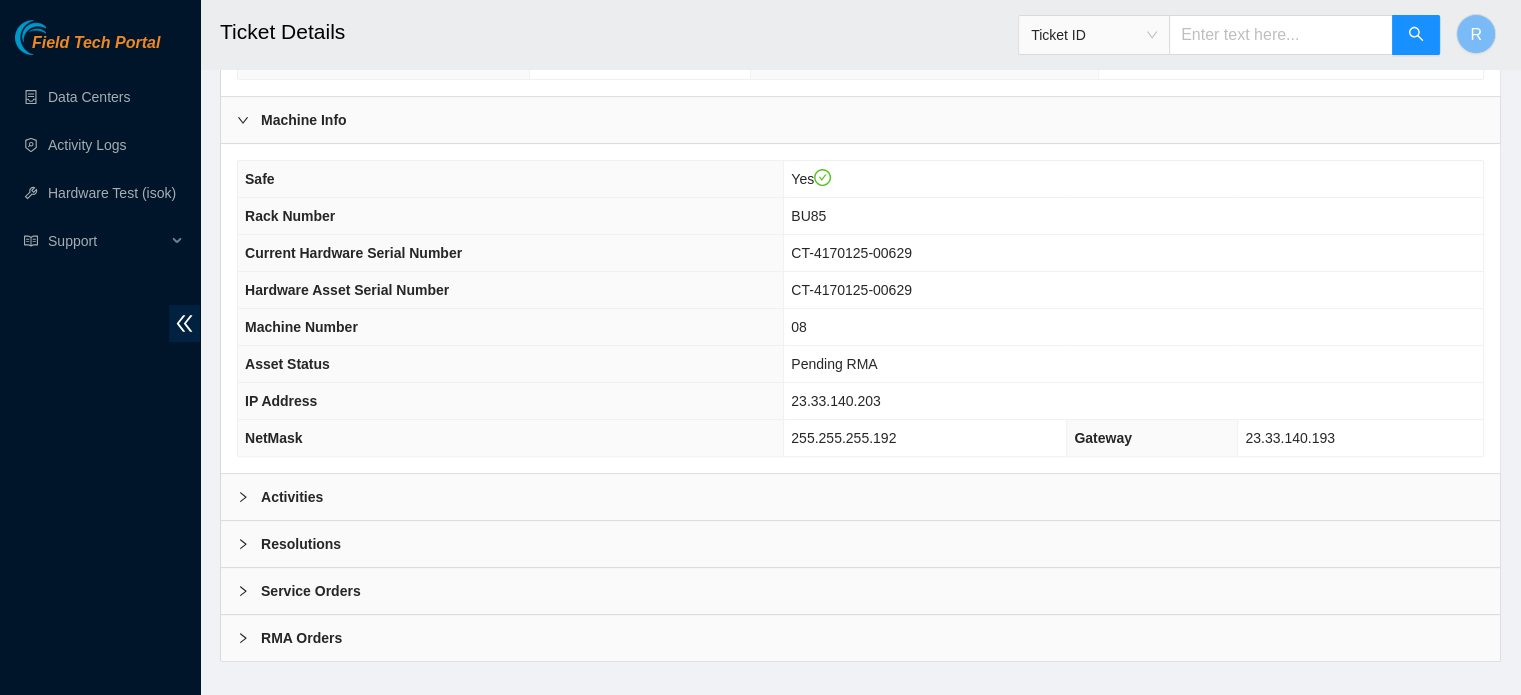 click on "Activities" at bounding box center [860, 497] 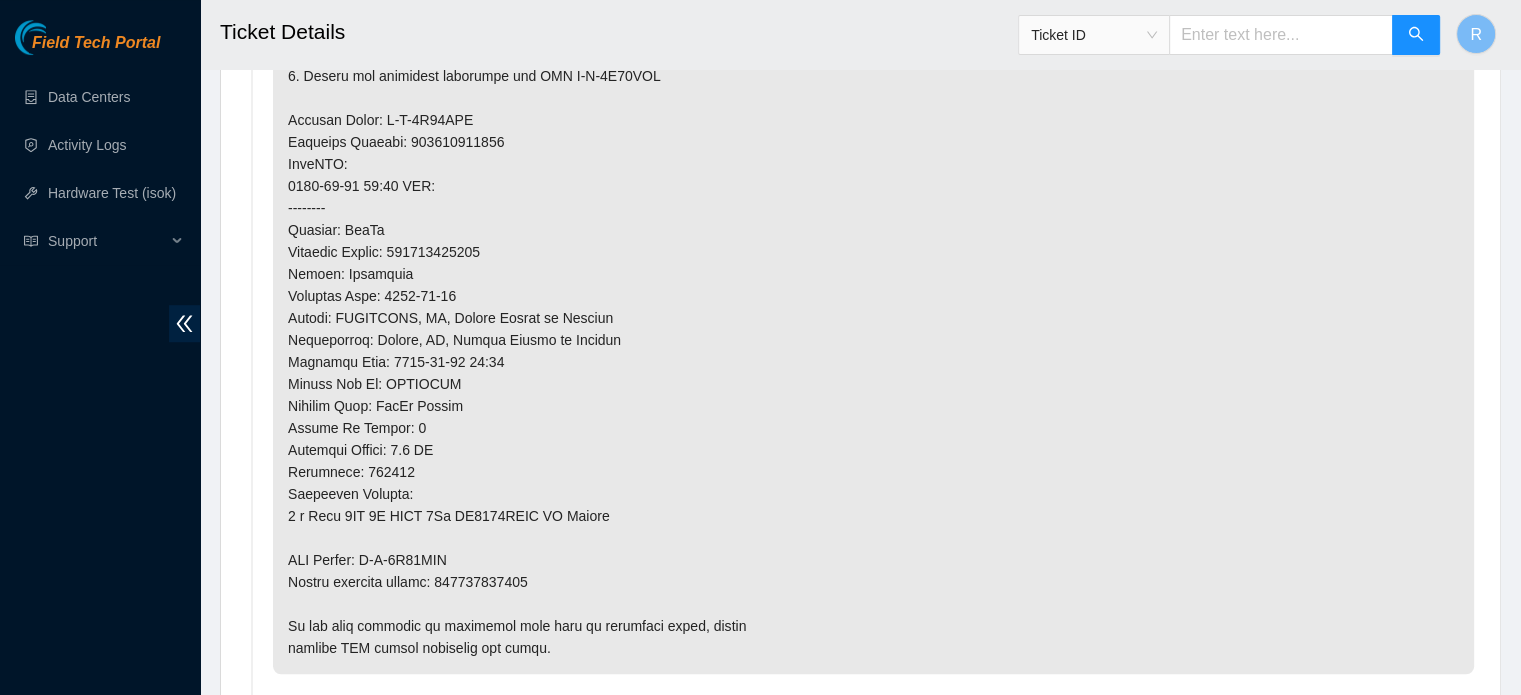 scroll, scrollTop: 1345, scrollLeft: 0, axis: vertical 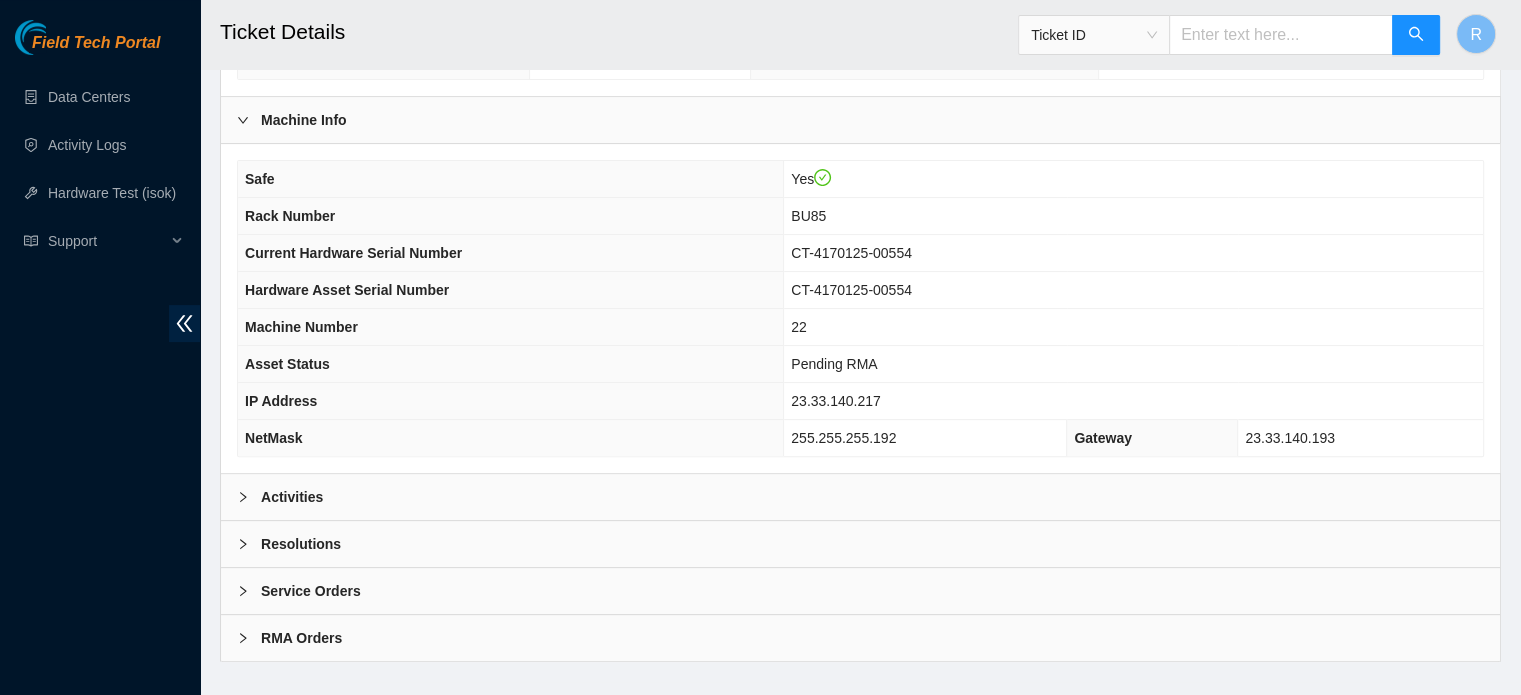 click on "Activities" at bounding box center (860, 497) 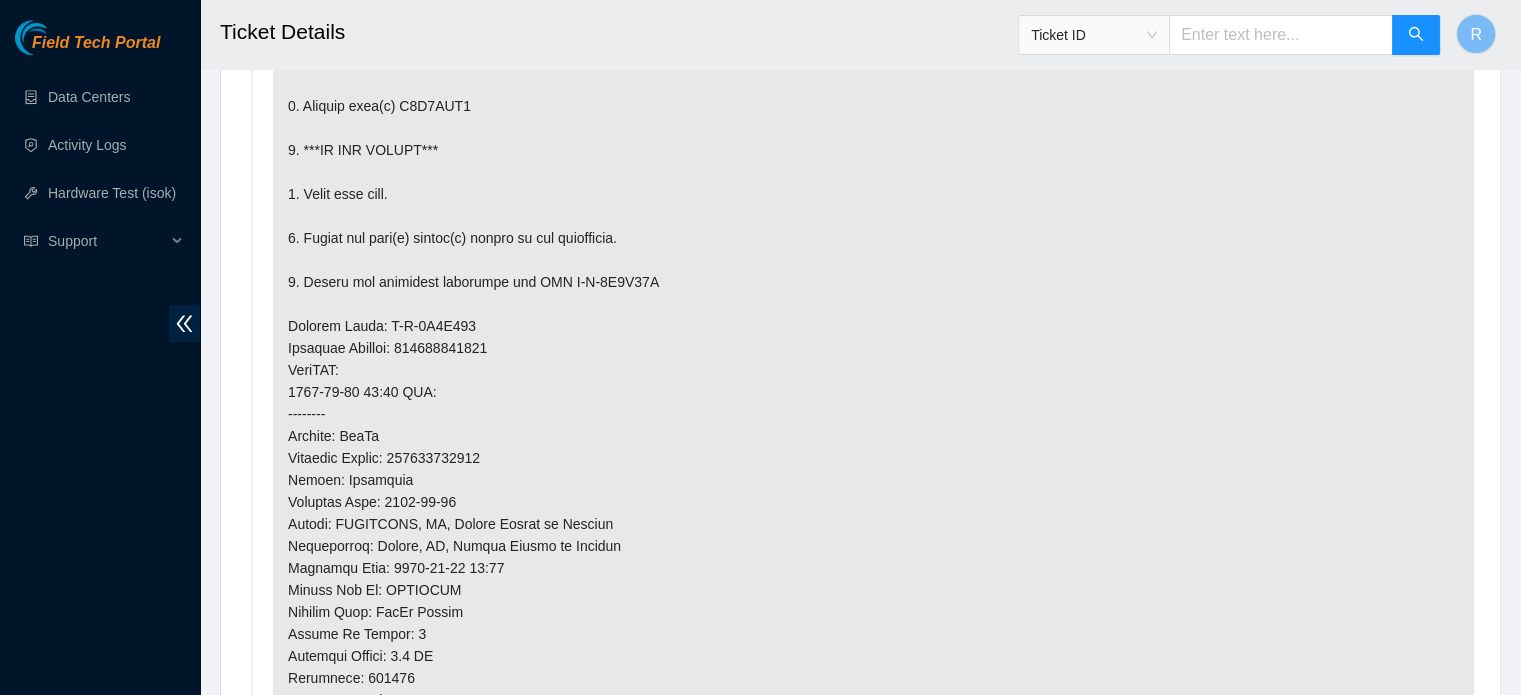 scroll, scrollTop: 1145, scrollLeft: 0, axis: vertical 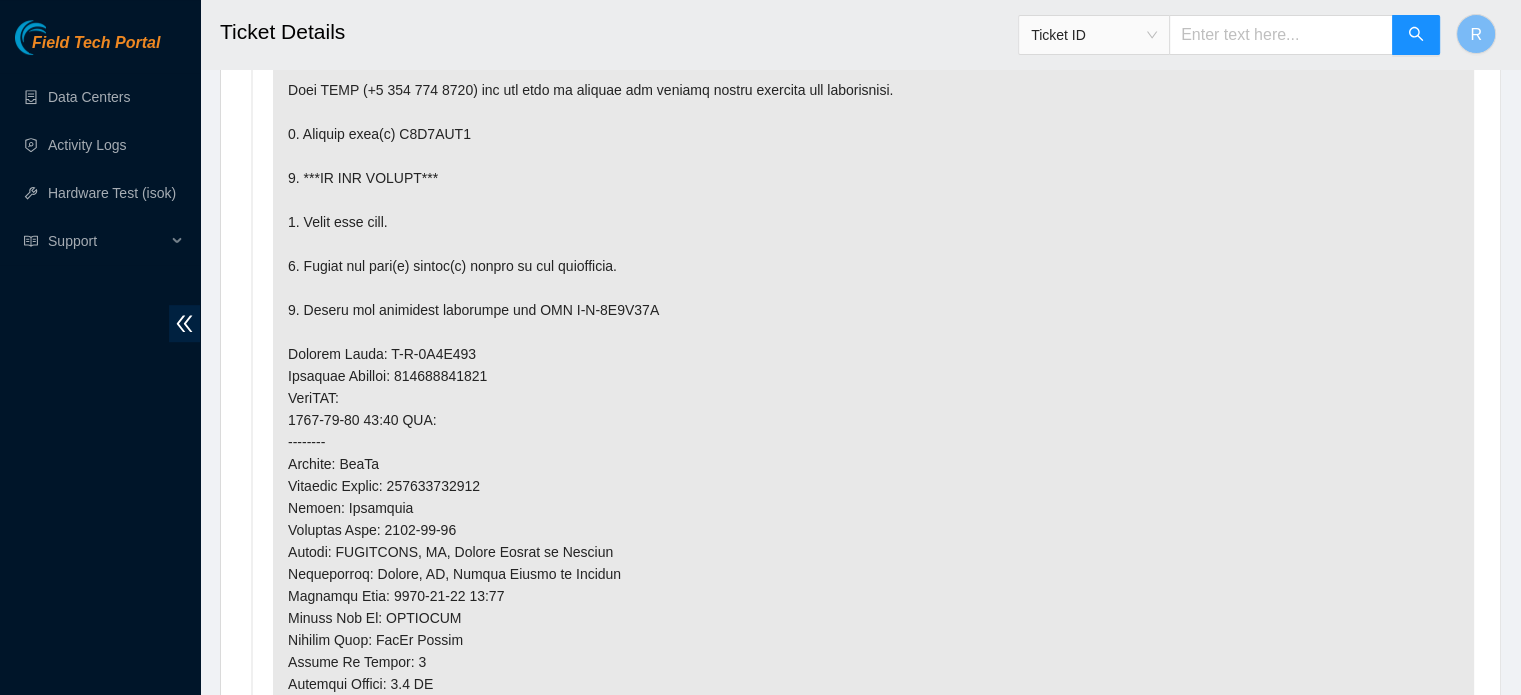 click at bounding box center [873, 442] 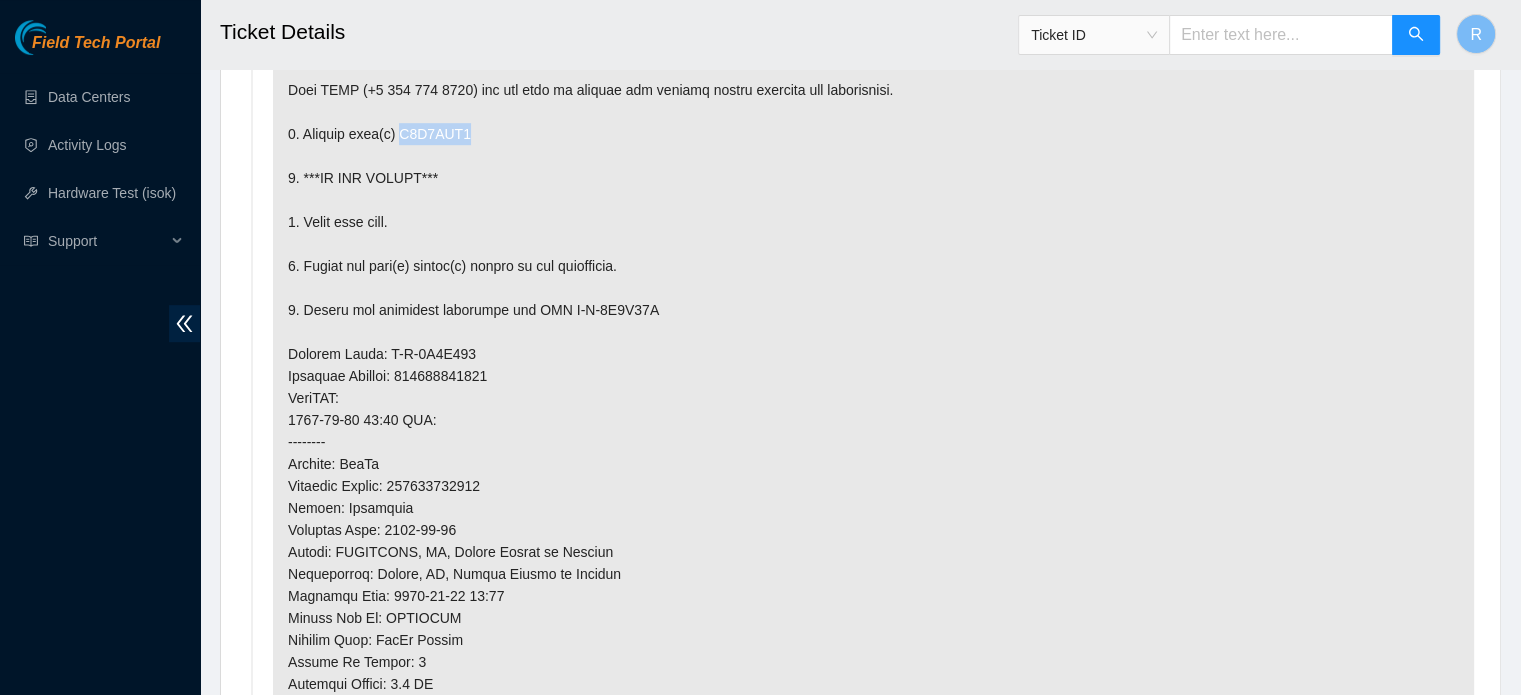 click at bounding box center [873, 442] 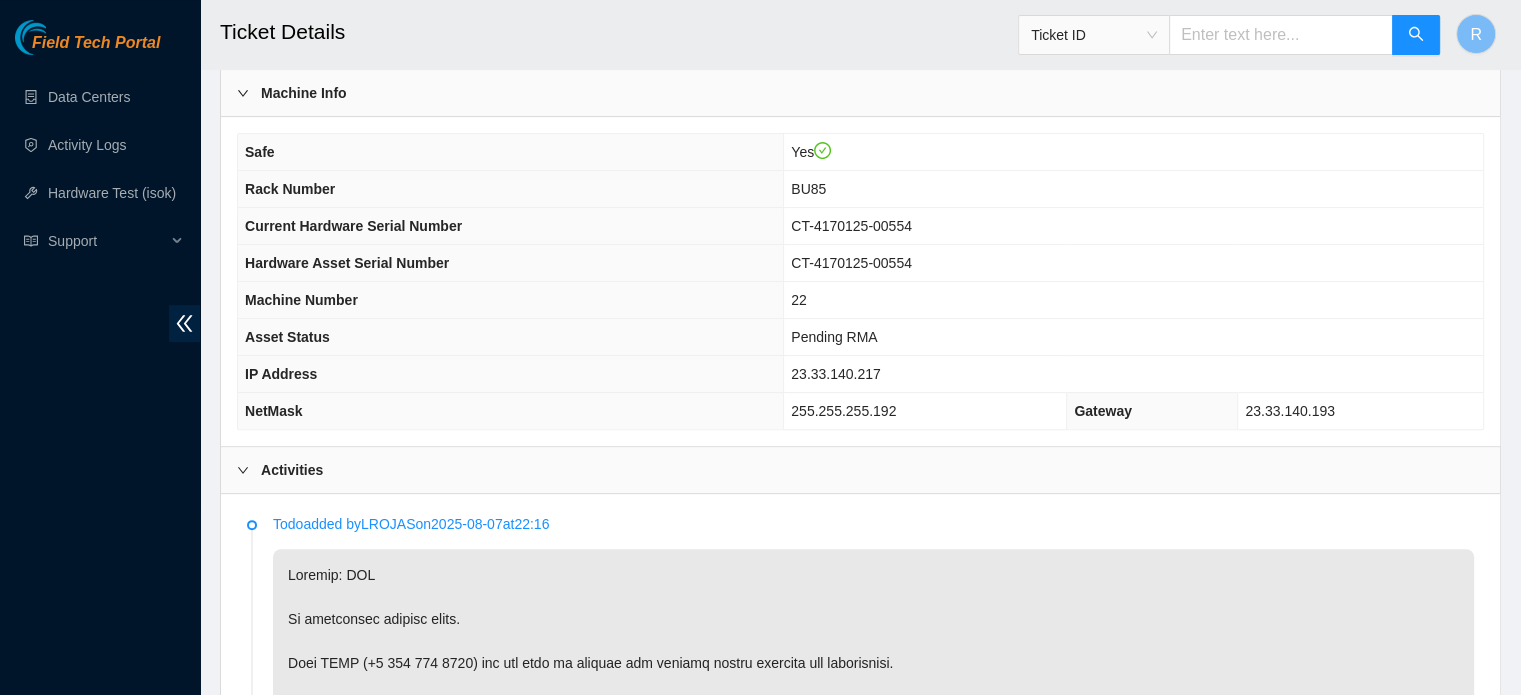 scroll, scrollTop: 545, scrollLeft: 0, axis: vertical 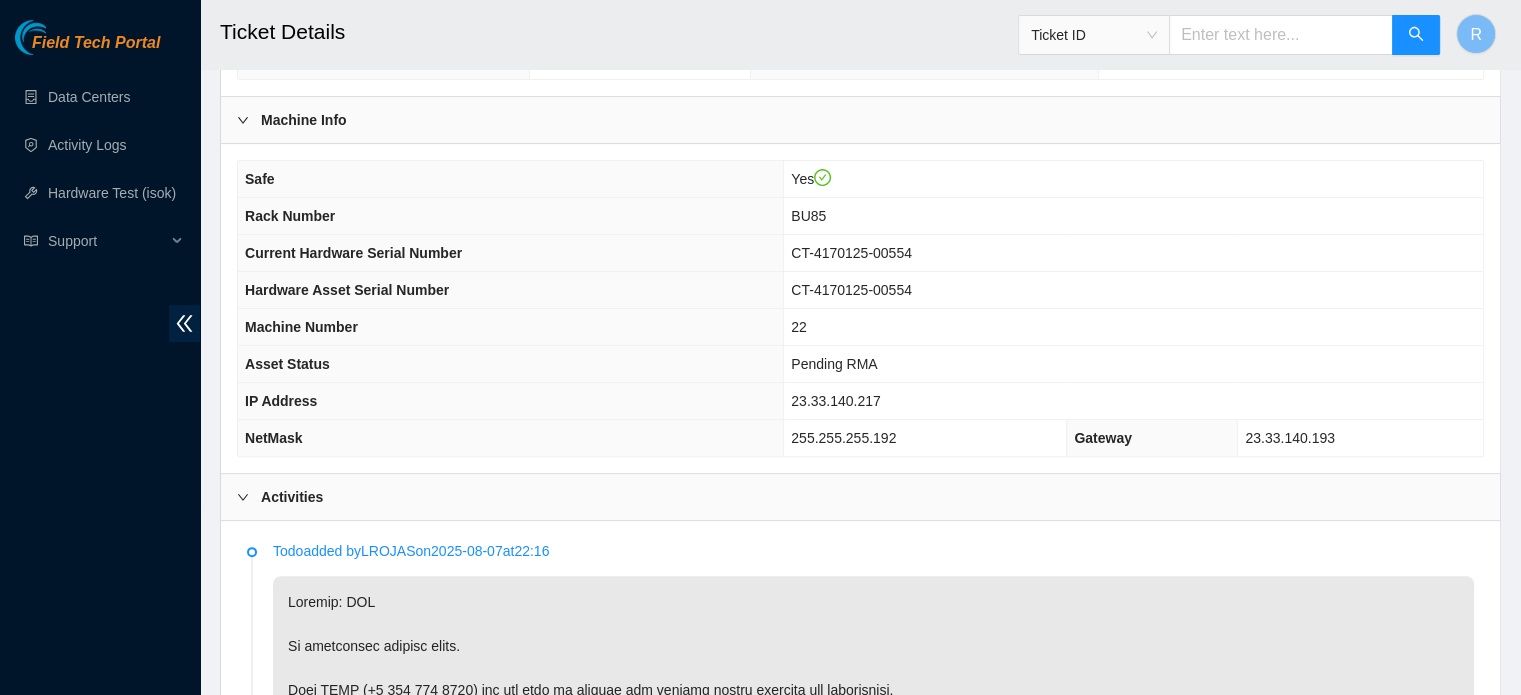 drag, startPoint x: 401, startPoint y: 478, endPoint x: 420, endPoint y: 480, distance: 19.104973 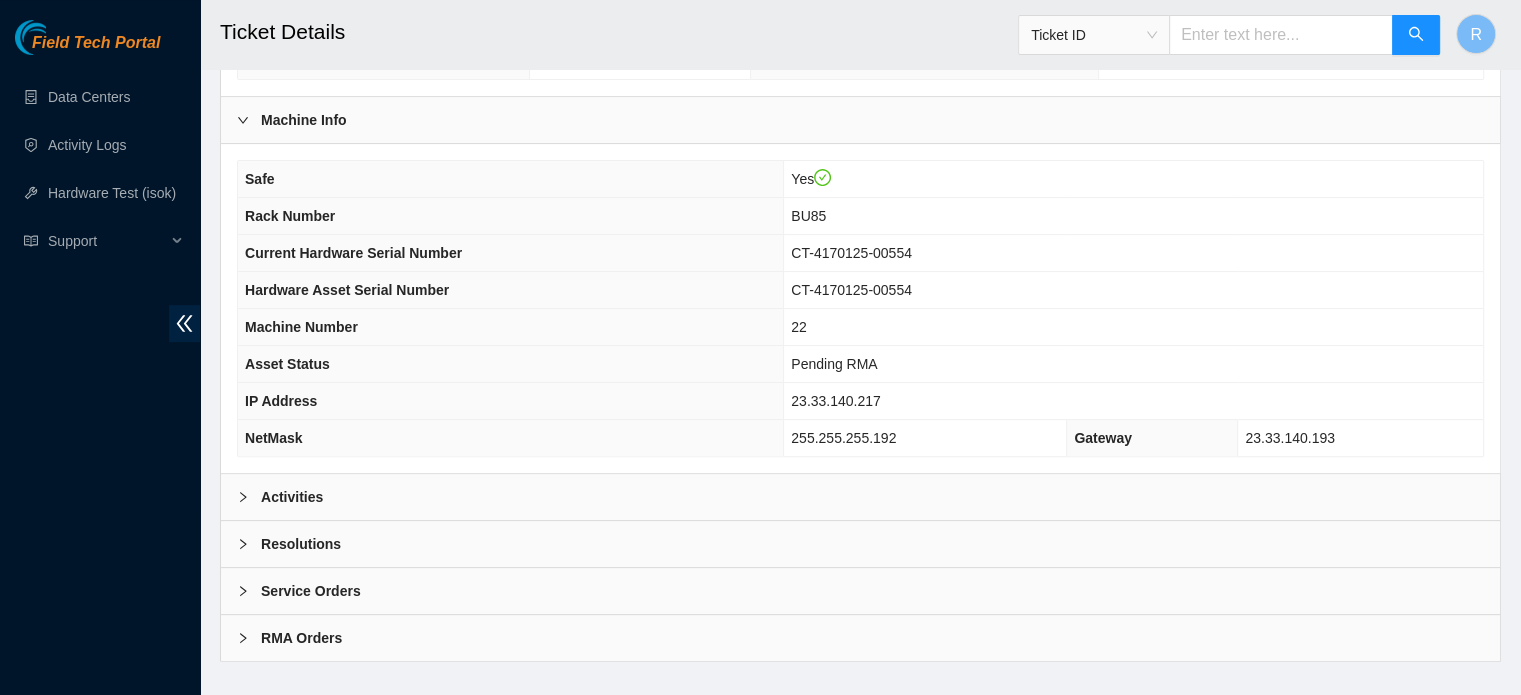 click on "Resolutions" at bounding box center [860, 544] 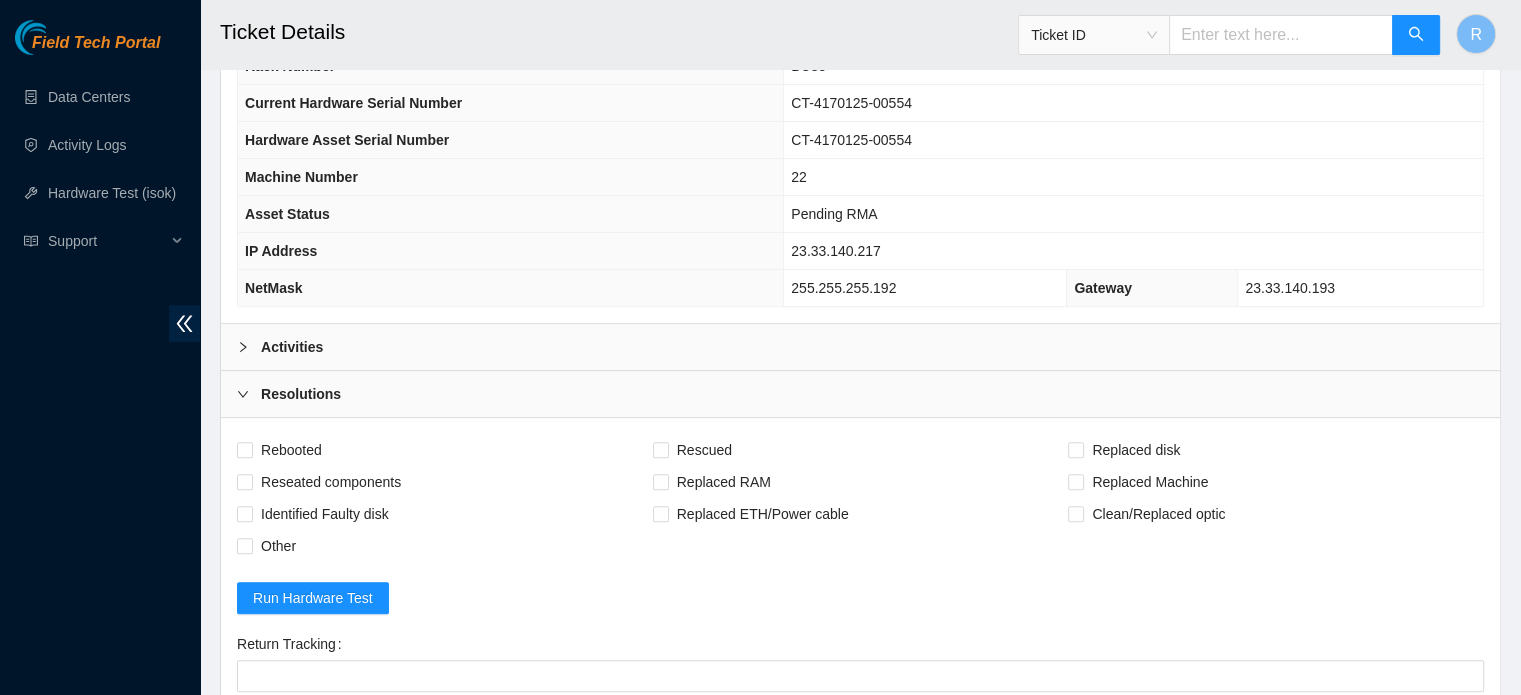 scroll, scrollTop: 845, scrollLeft: 0, axis: vertical 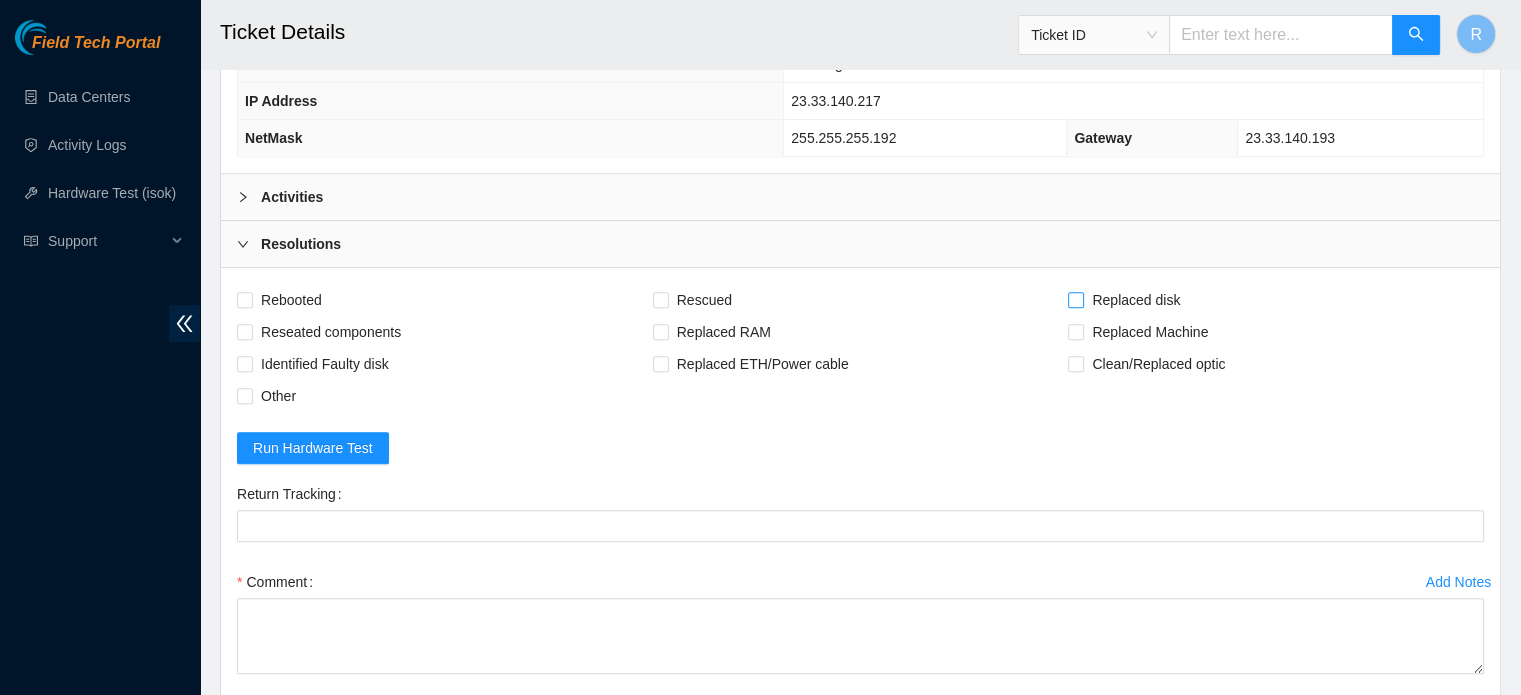 click on "Replaced disk" at bounding box center (1136, 300) 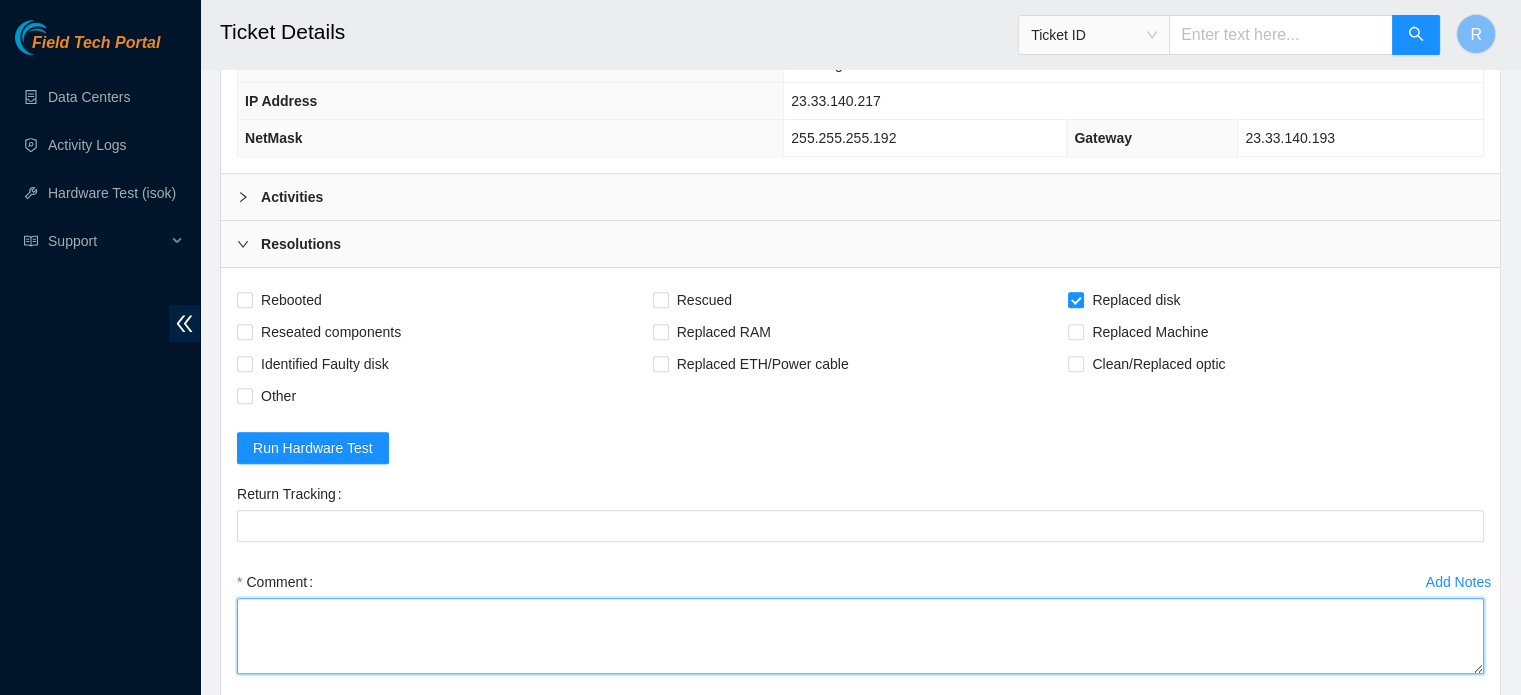 click on "Comment" at bounding box center (860, 636) 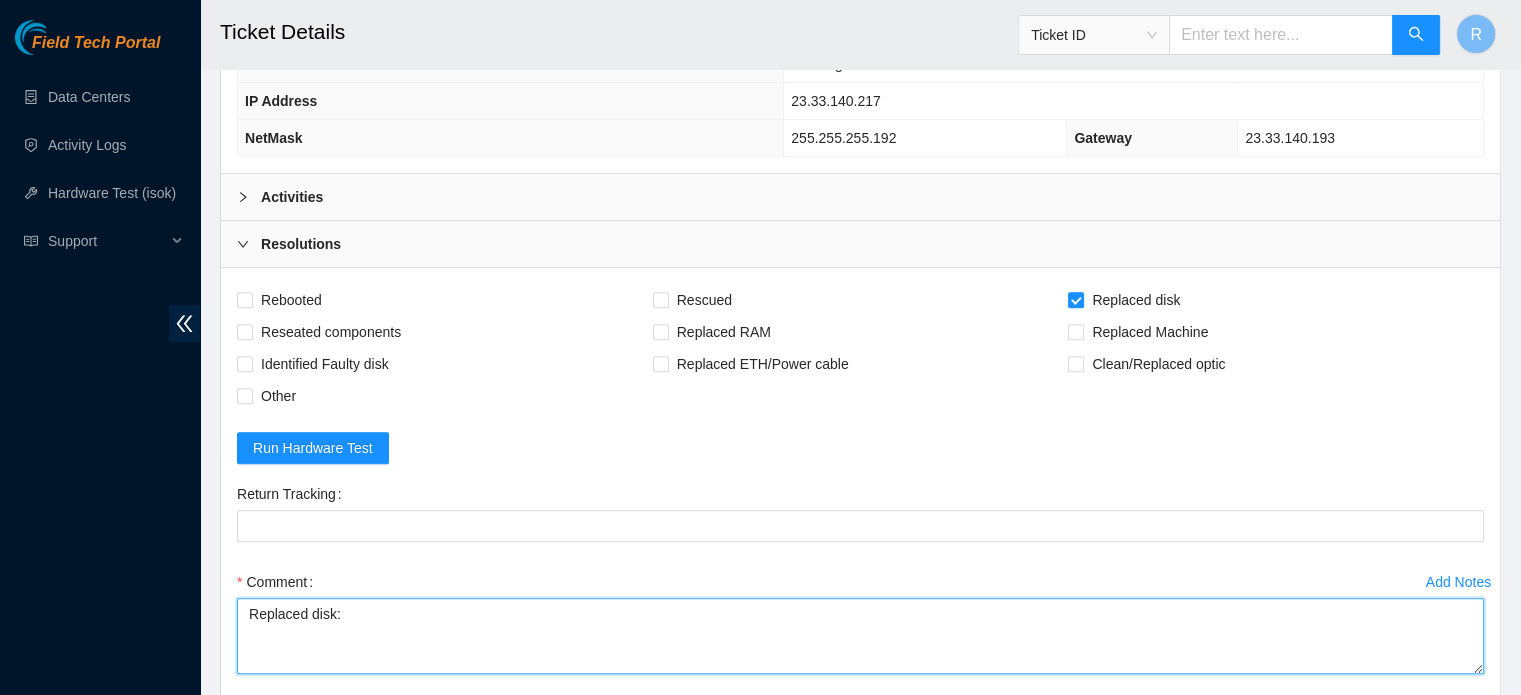 paste on "[SERIAL]" 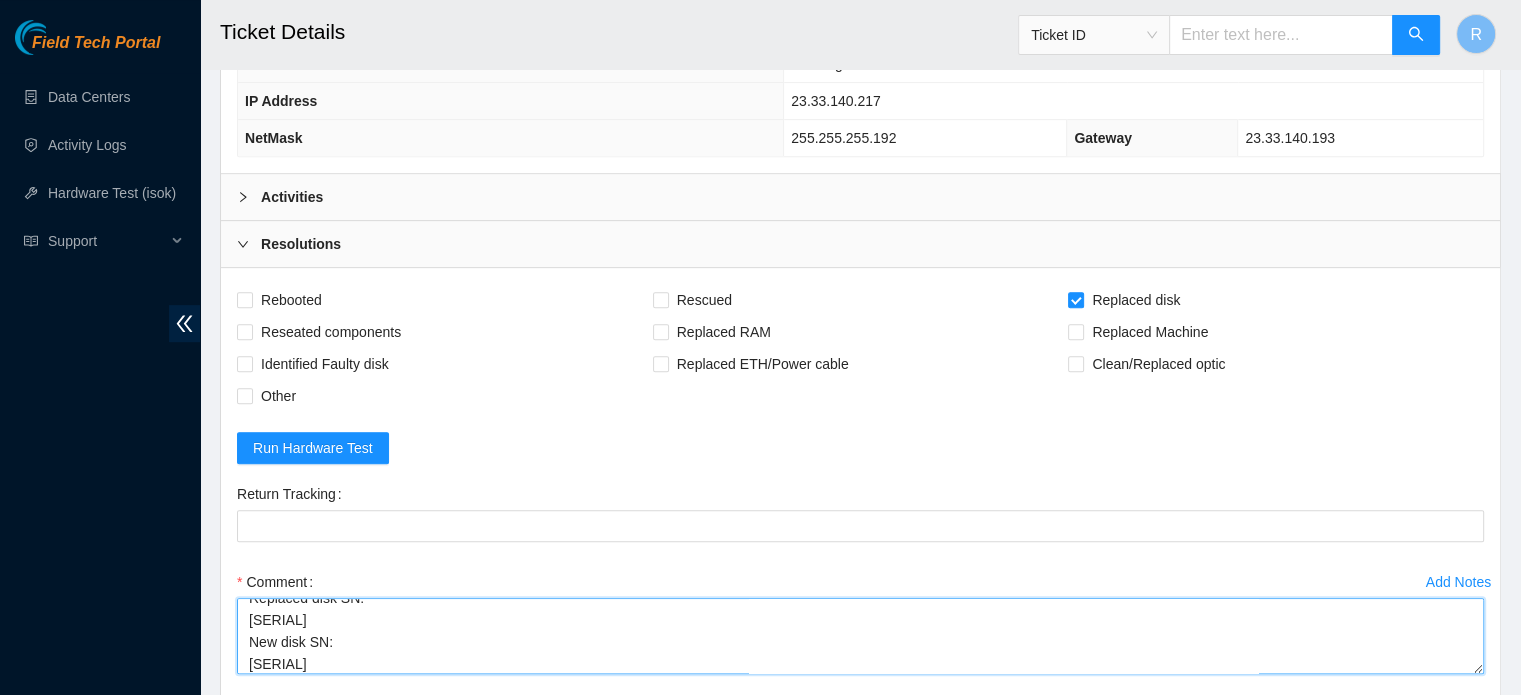 scroll, scrollTop: 60, scrollLeft: 0, axis: vertical 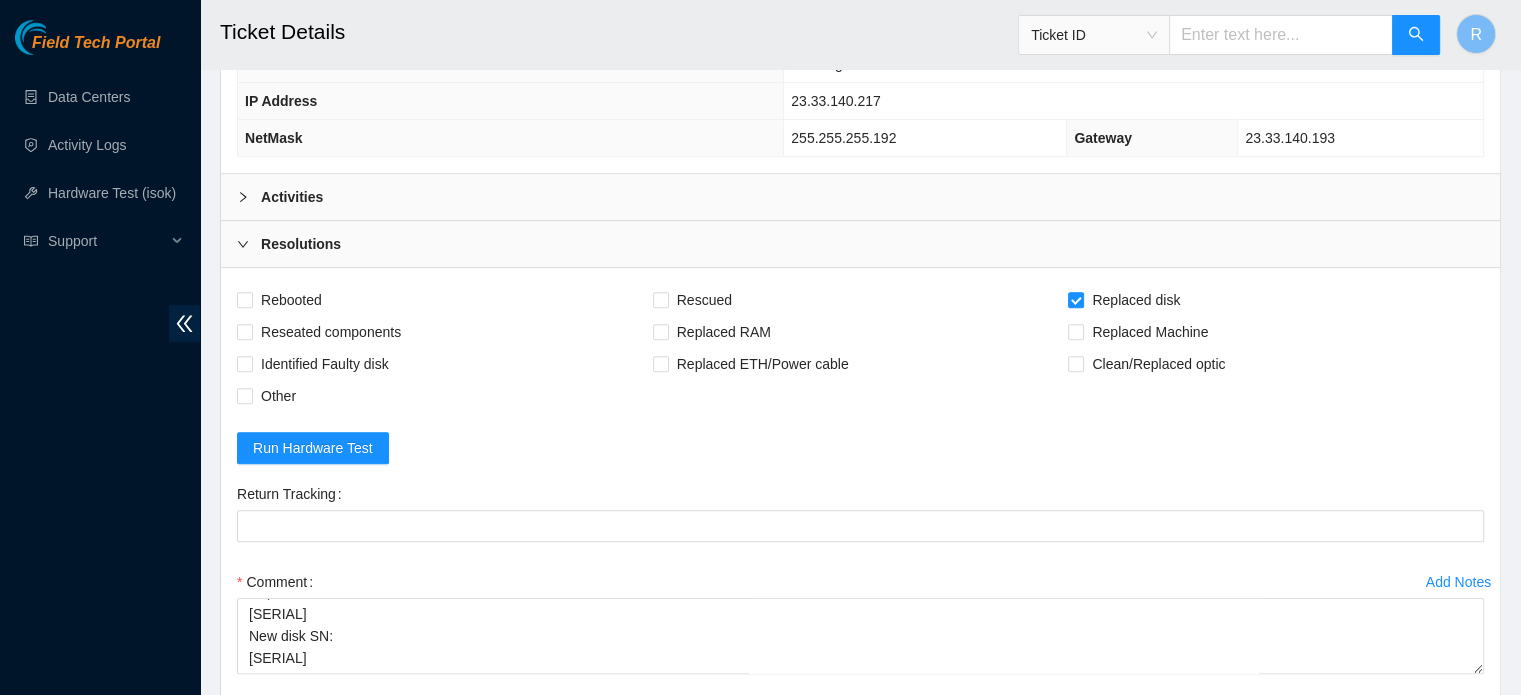 click on "Activities" at bounding box center [860, 197] 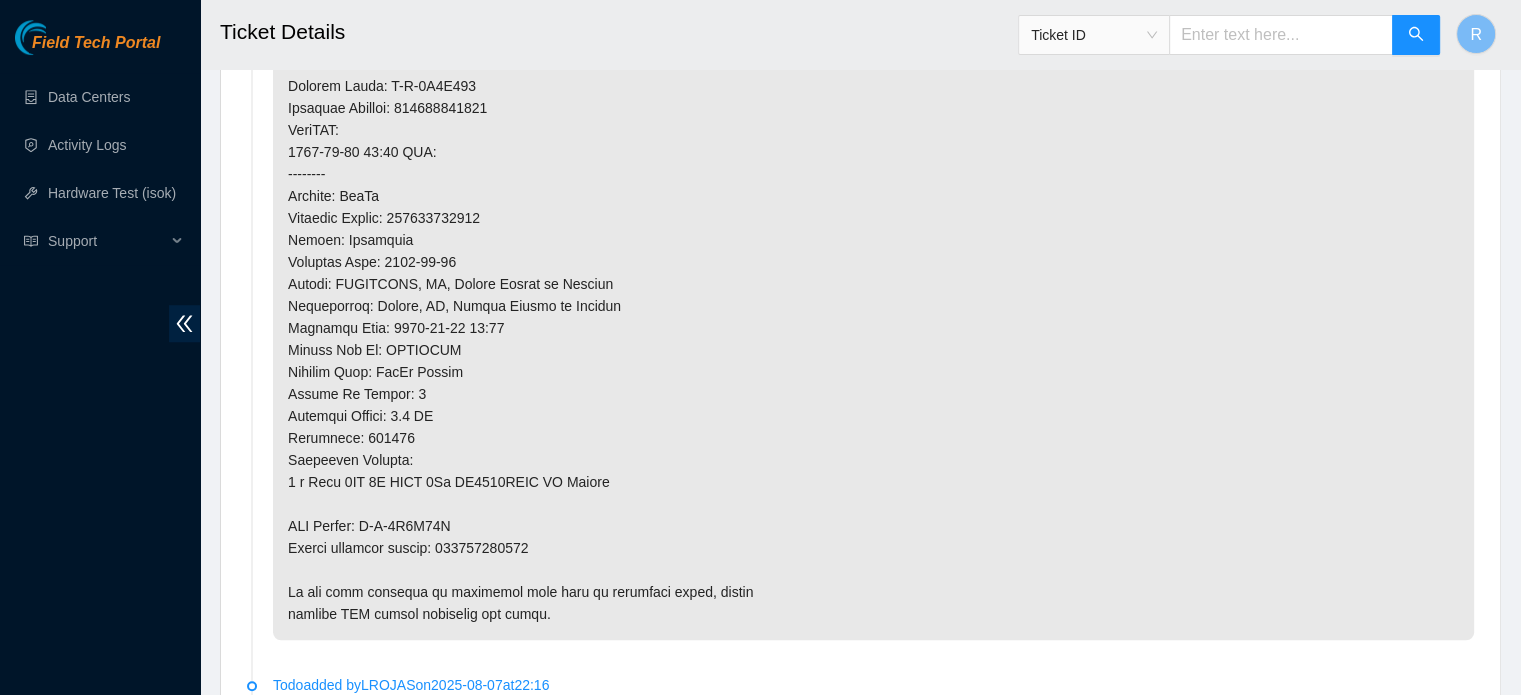scroll, scrollTop: 1445, scrollLeft: 0, axis: vertical 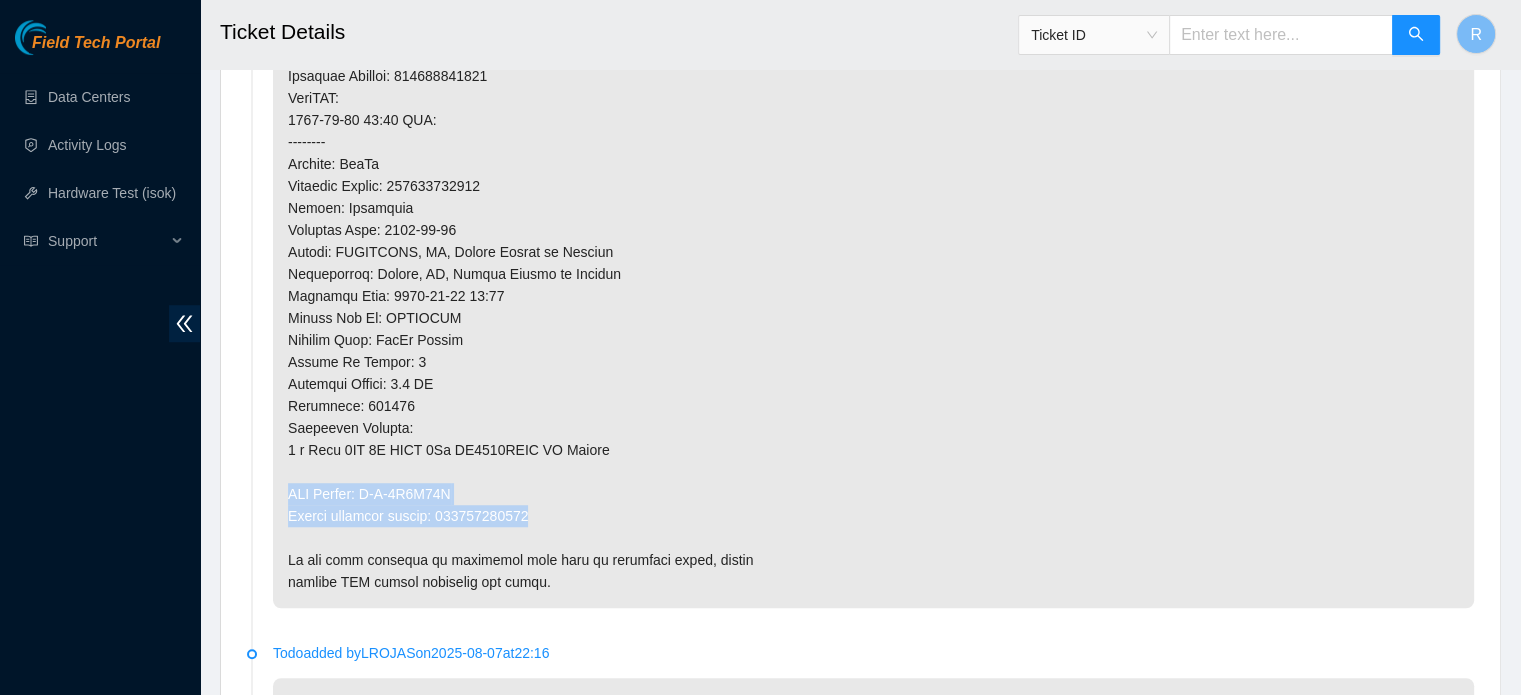 drag, startPoint x: 542, startPoint y: 482, endPoint x: 291, endPoint y: 467, distance: 251.44781 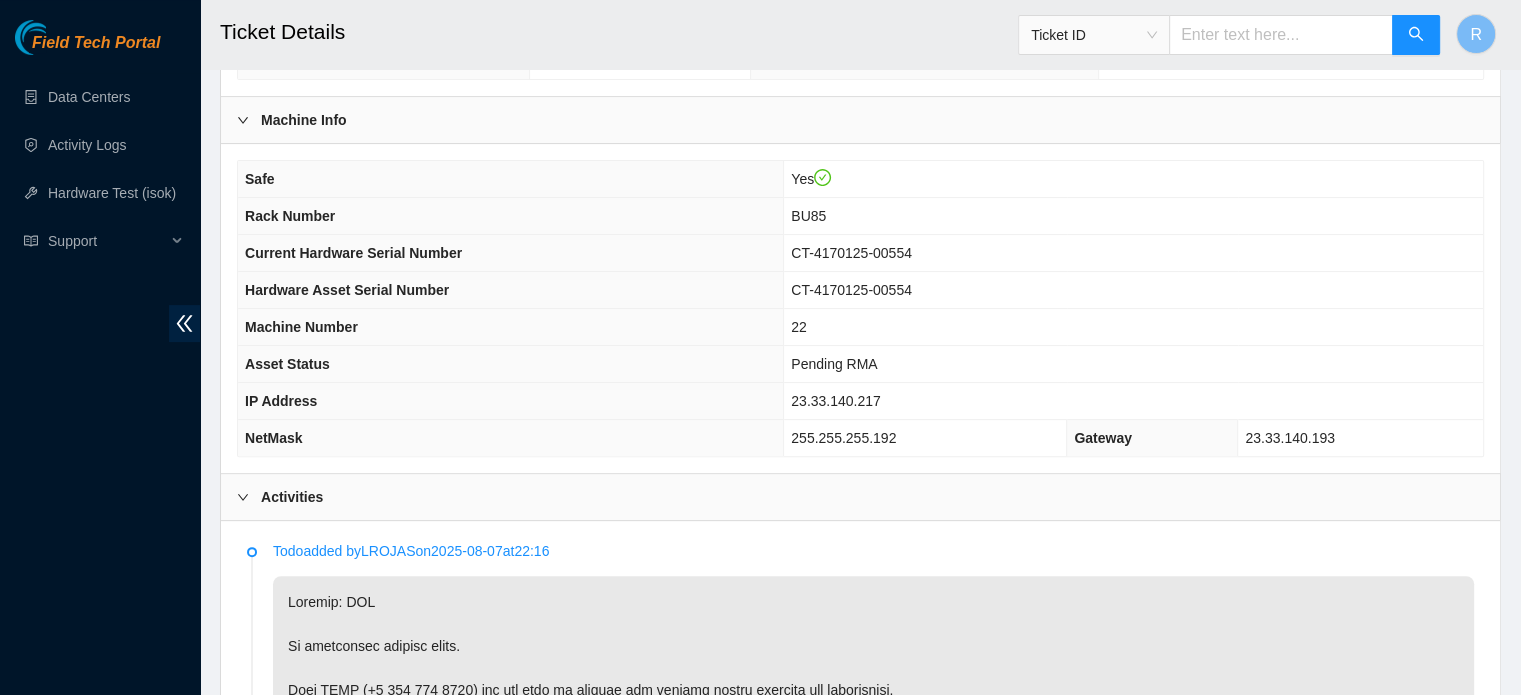 click on "Activities" at bounding box center [292, 497] 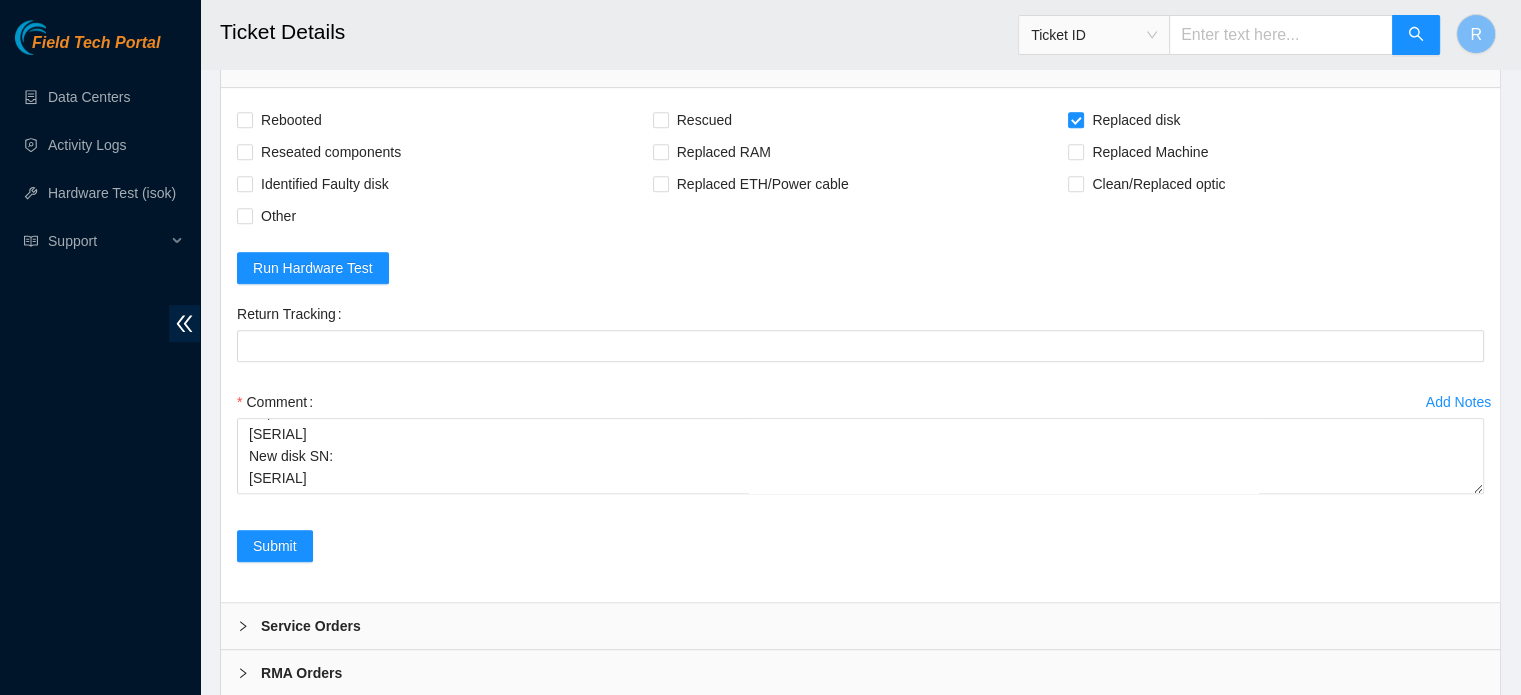 scroll, scrollTop: 1045, scrollLeft: 0, axis: vertical 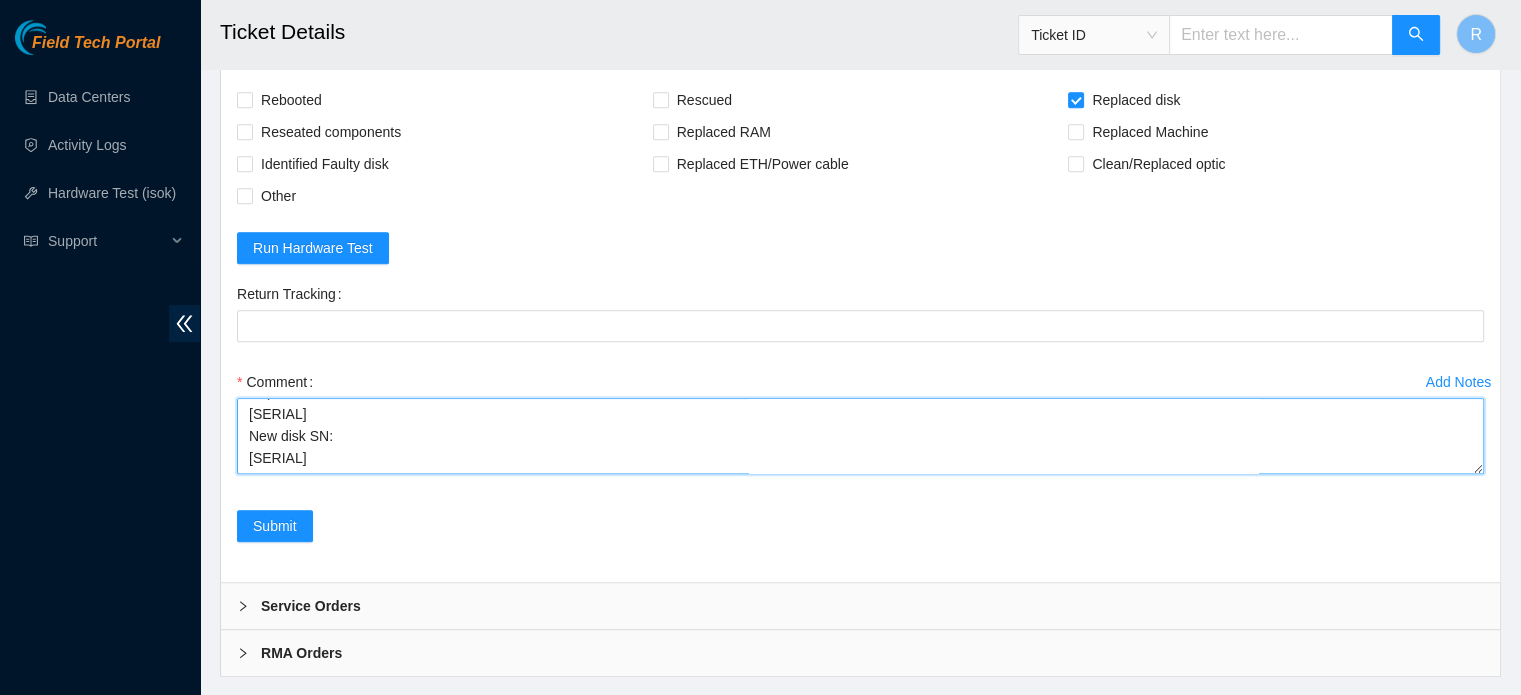 click on "NOCC confirmed safe to work.
Replaced disk SN:
Z1Z8ZVG6
New disk SN:
WMC130F163NL" at bounding box center (860, 436) 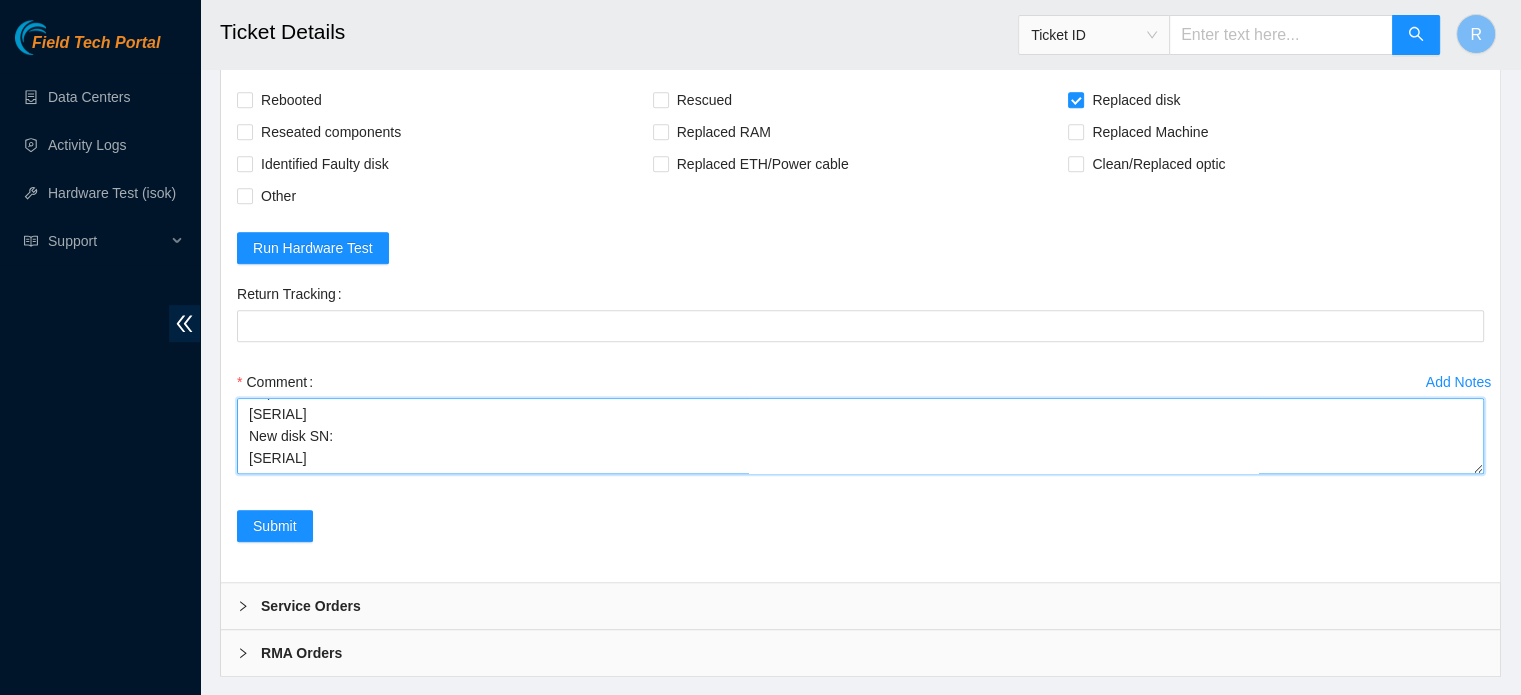 scroll, scrollTop: 82, scrollLeft: 0, axis: vertical 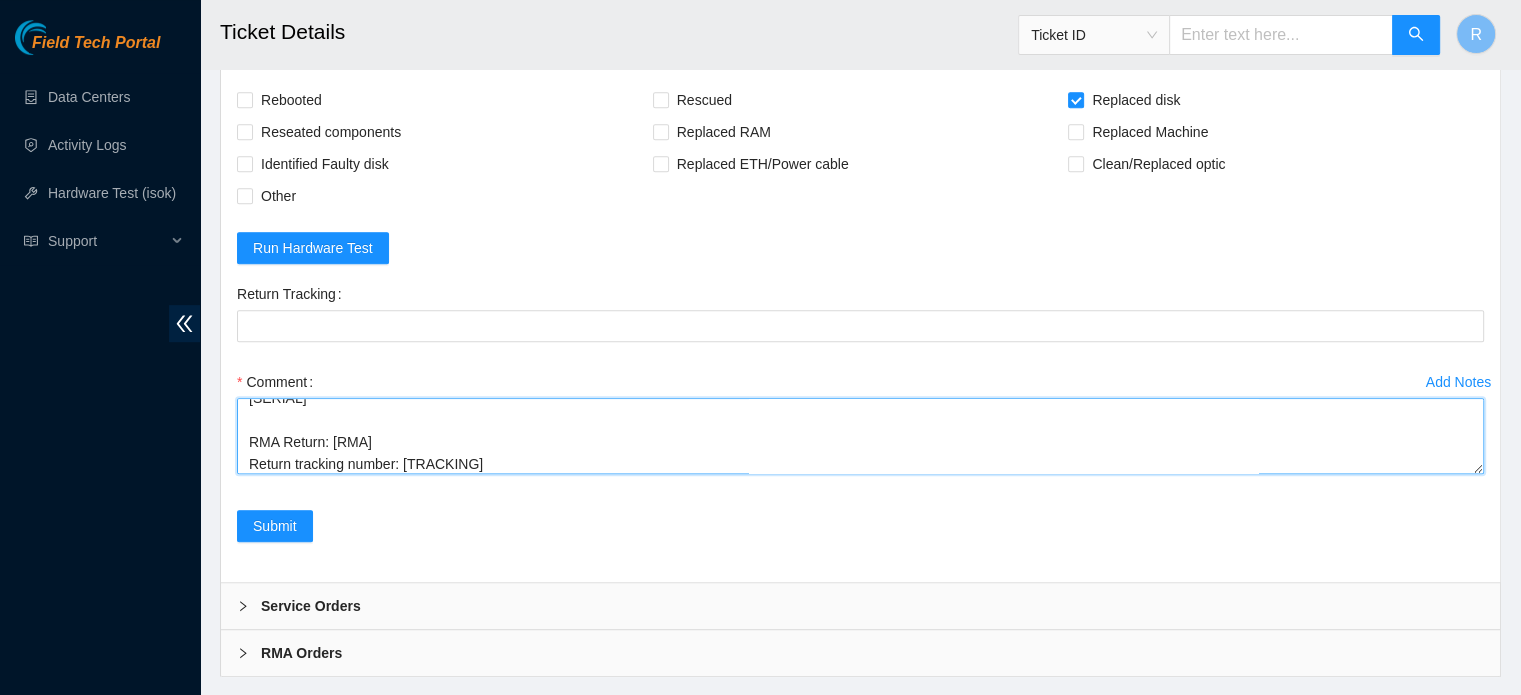 click on "NOCC confirmed safe to work.
Replaced disk SN:
[SERIAL_NUMBER]
New disk SN:
[SERIAL_NUMBER]
RMA Return: [RMA_NUMBER]
Return tracking number: [TRACKING_NUMBER]" at bounding box center (860, 436) 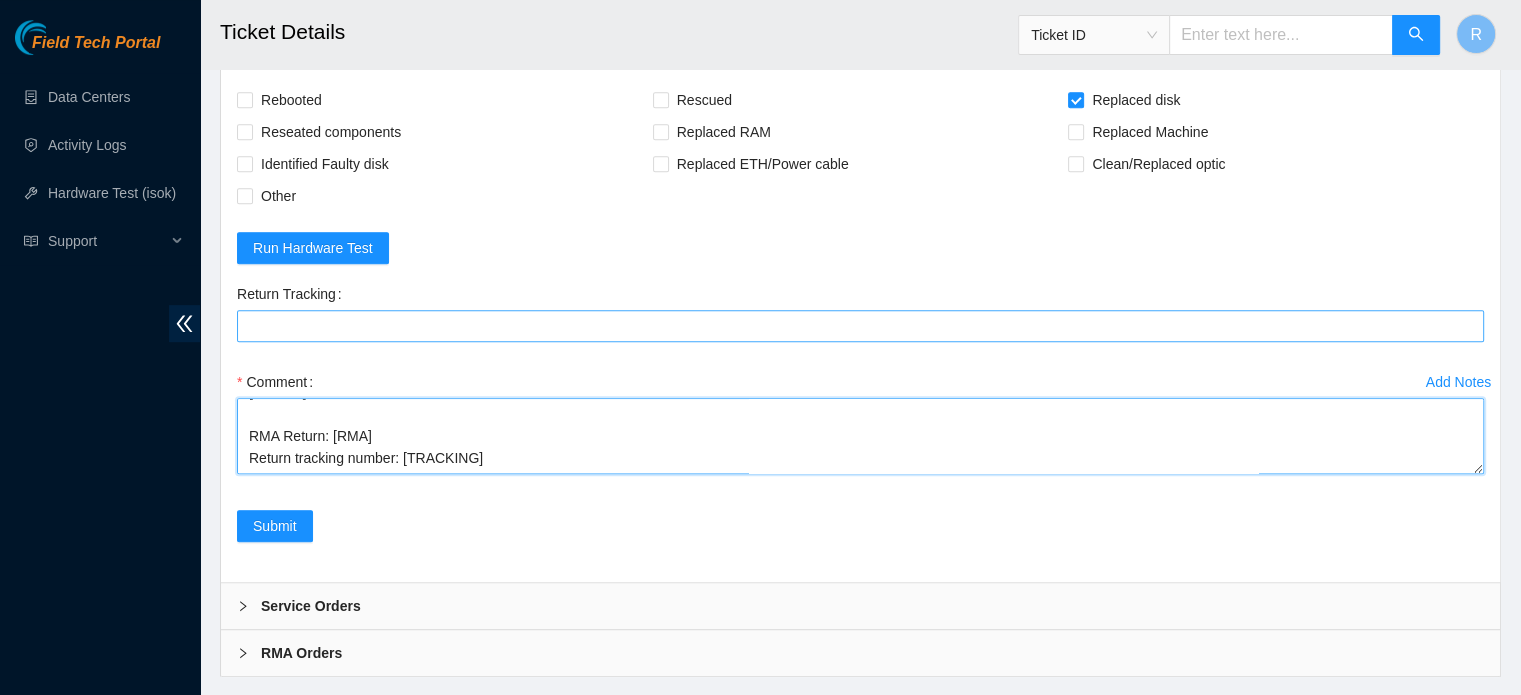 type on "NOCC confirmed safe to work.
Replaced disk SN:
Z1Z8ZVG6
New disk SN:
WMC130F163NL
RMA Return: B-V-5S7U39G
Return tracking number: 463470039334" 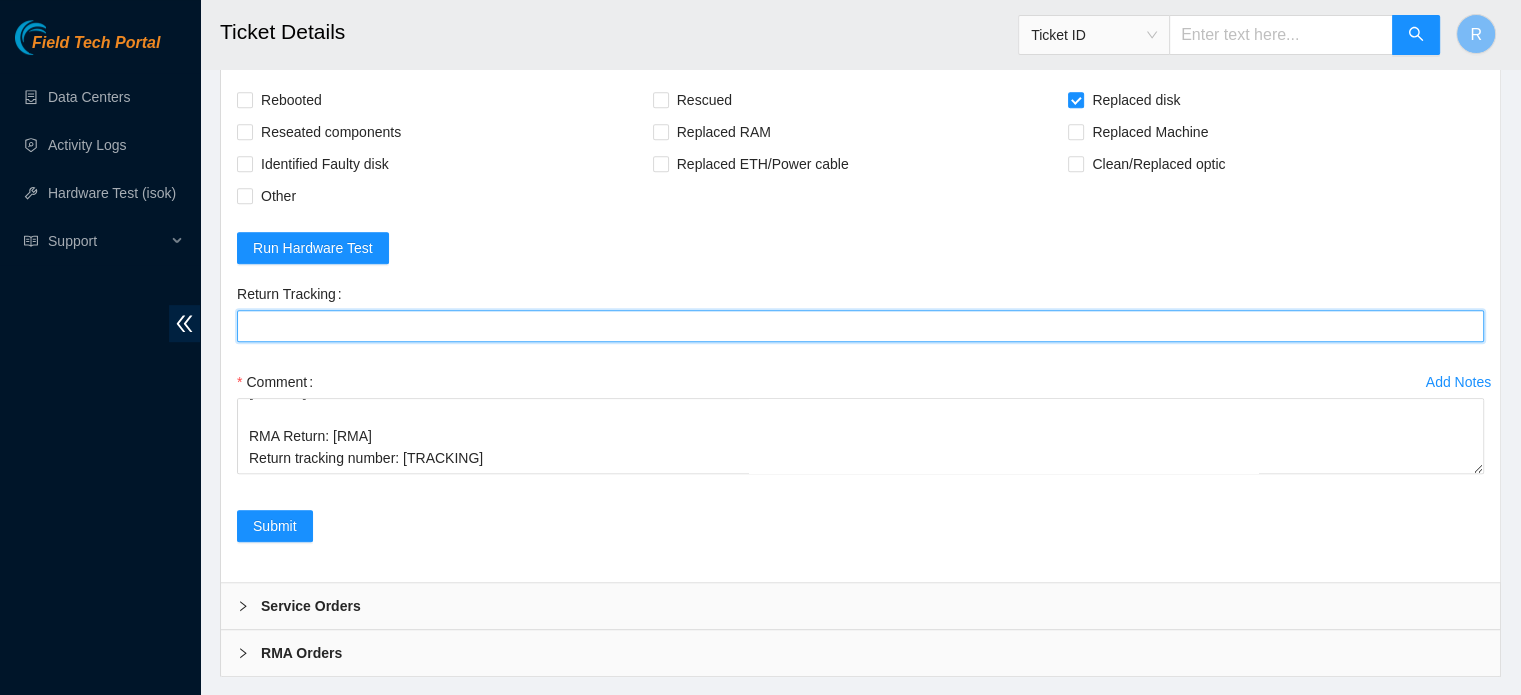 drag, startPoint x: 324, startPoint y: 292, endPoint x: 375, endPoint y: 290, distance: 51.0392 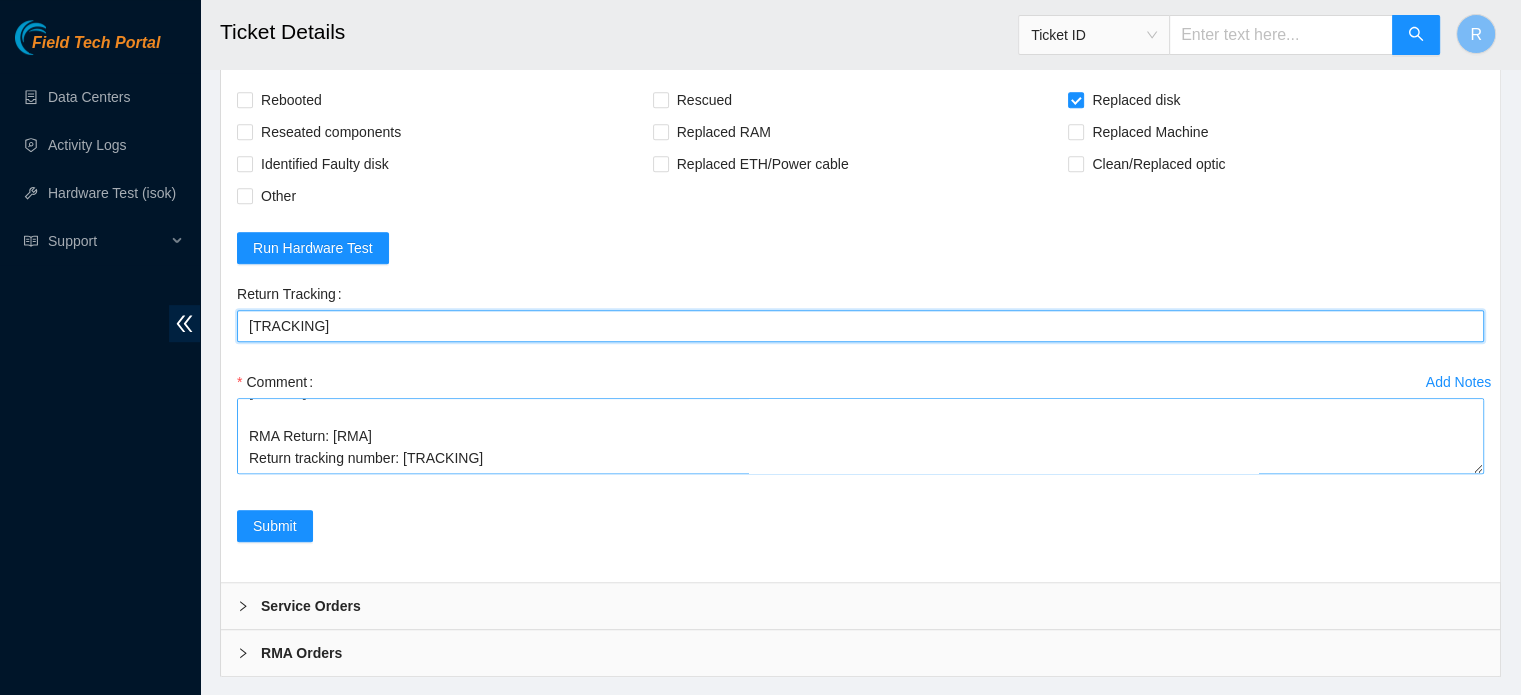 scroll, scrollTop: 132, scrollLeft: 0, axis: vertical 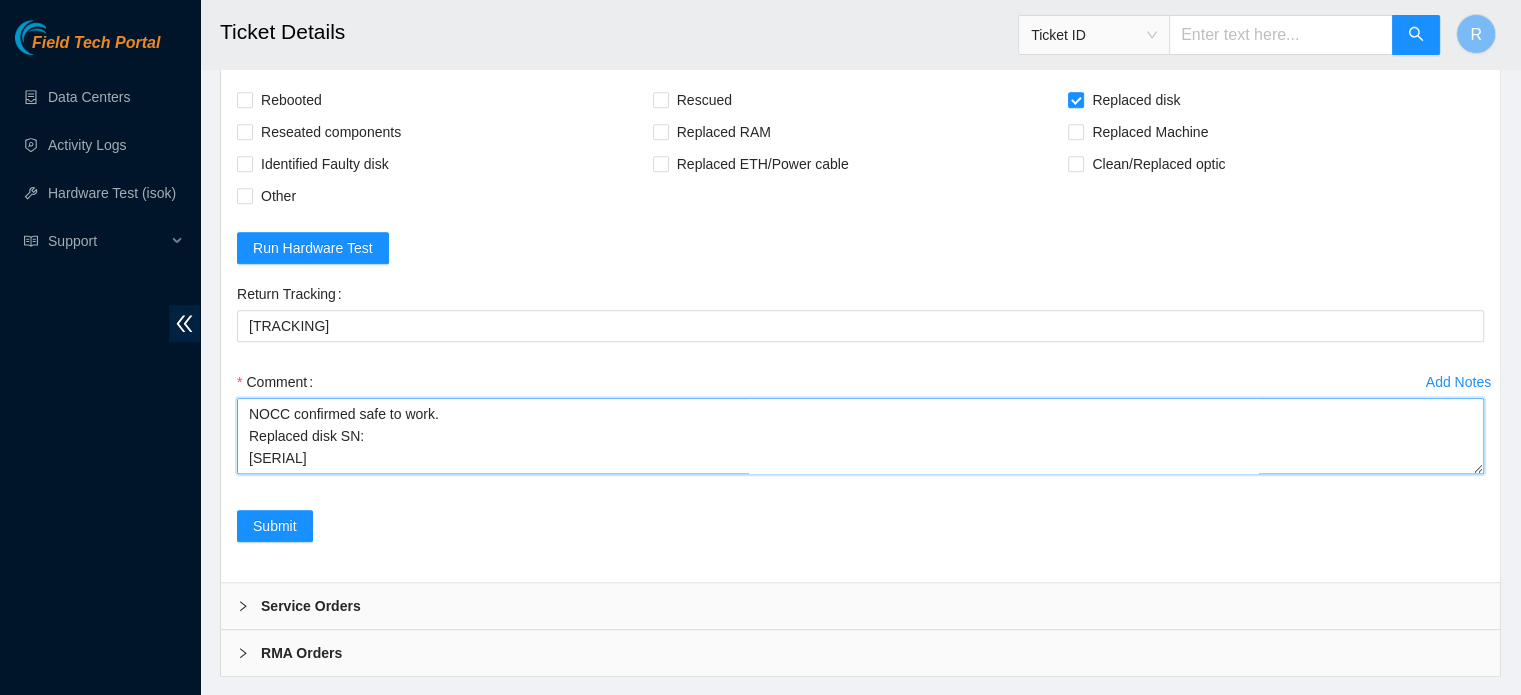 drag, startPoint x: 482, startPoint y: 410, endPoint x: 196, endPoint y: 169, distance: 374.00134 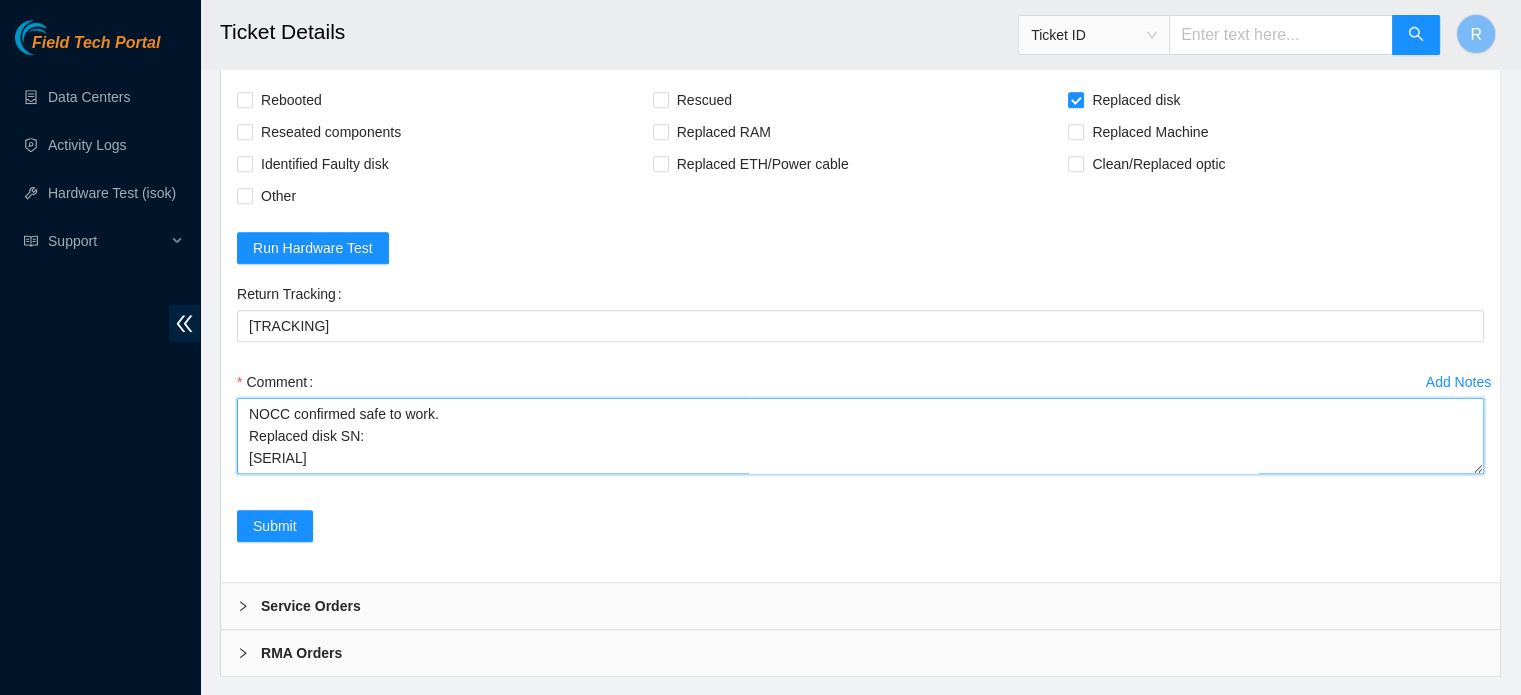 scroll, scrollTop: 845, scrollLeft: 0, axis: vertical 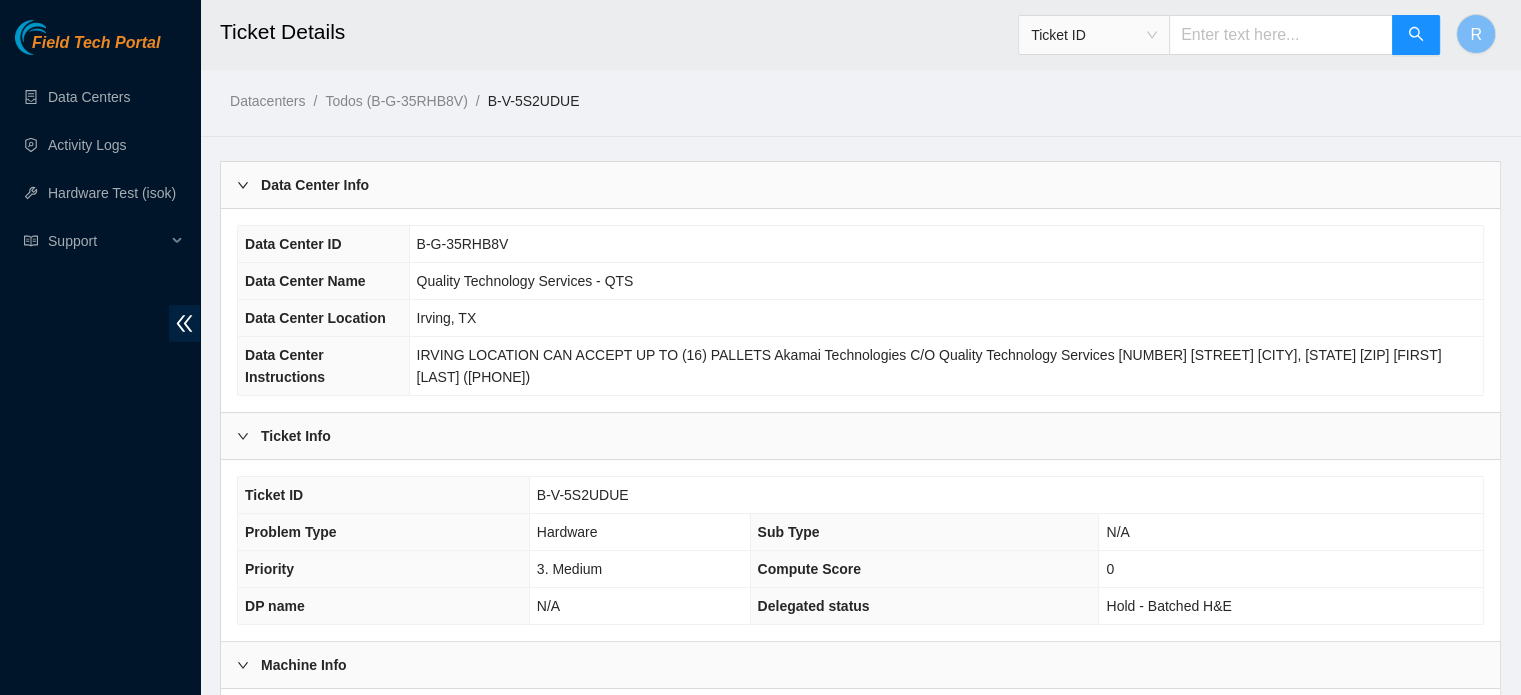 click on "B-V-5S2UDUE" at bounding box center (583, 495) 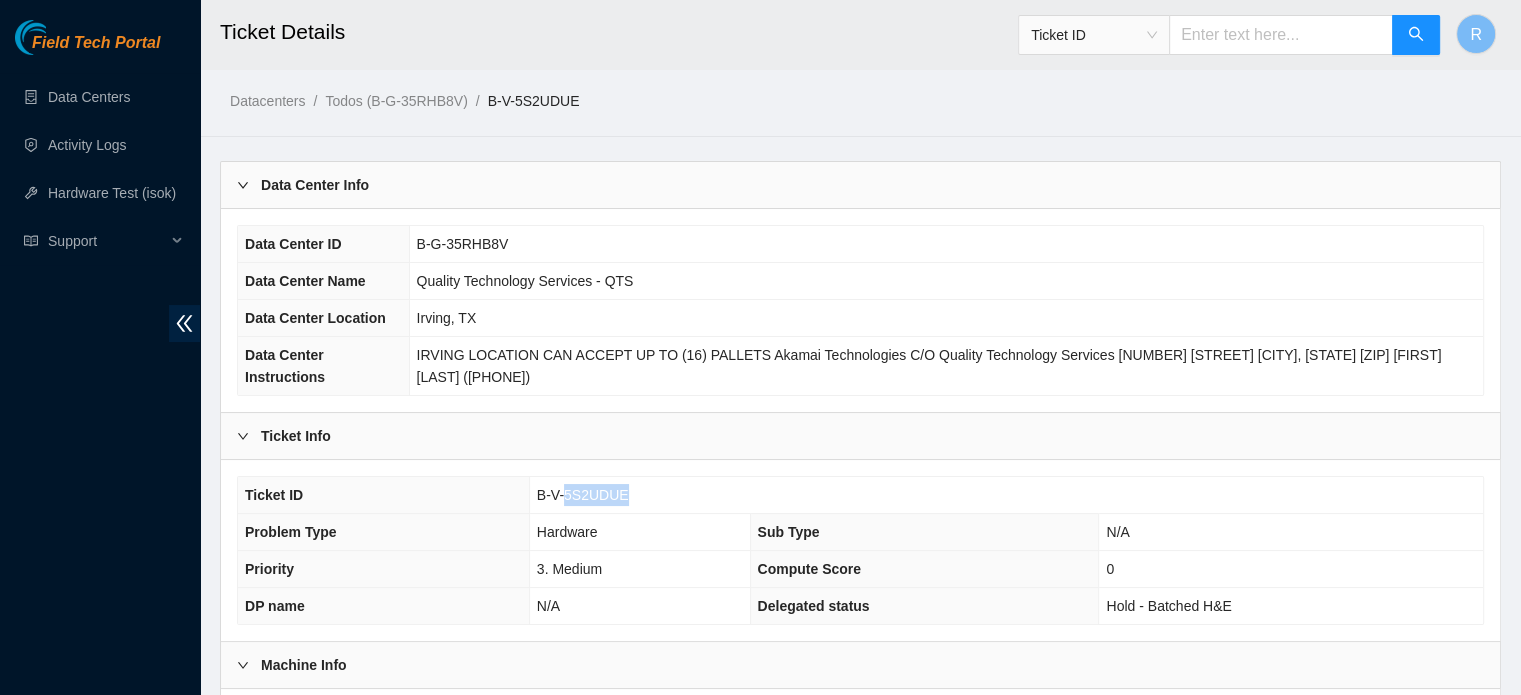 click on "B-V-5S2UDUE" at bounding box center [583, 495] 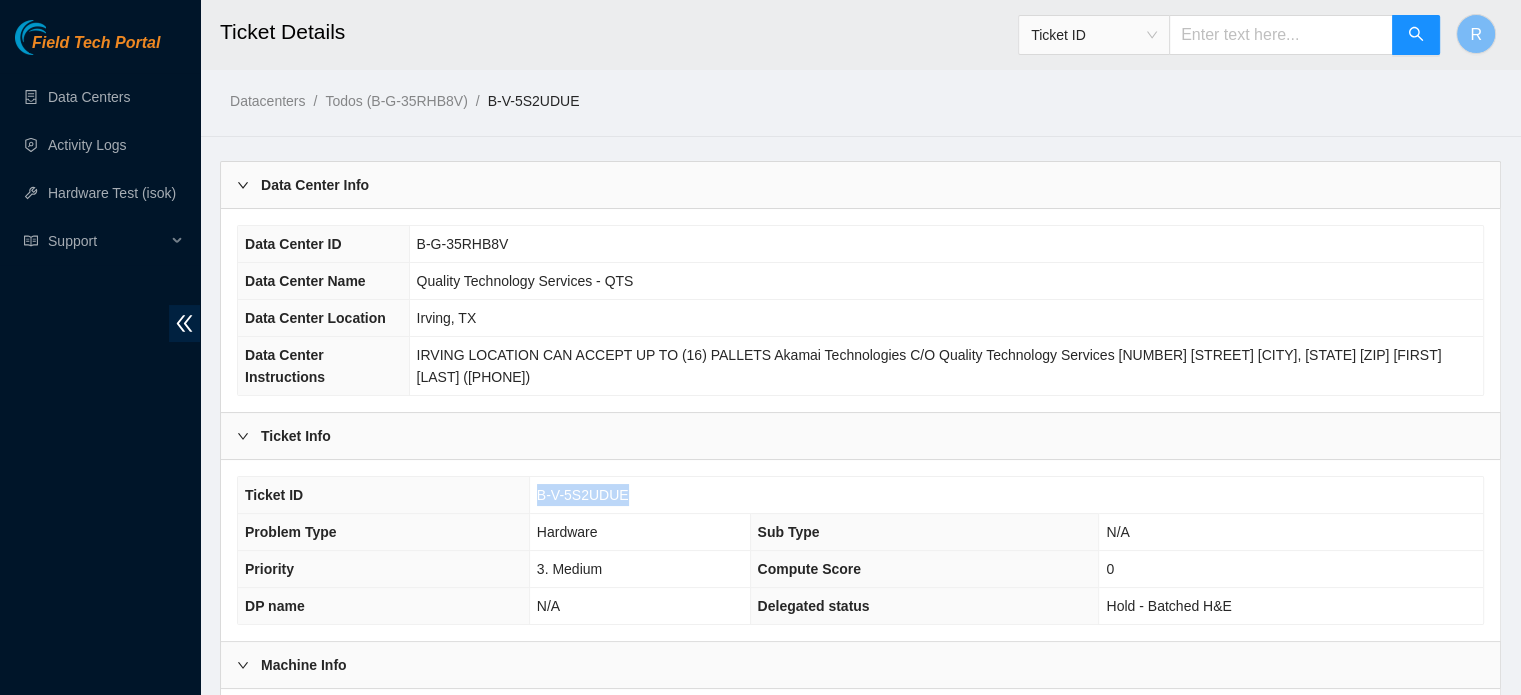 drag, startPoint x: 612, startPoint y: 475, endPoint x: 538, endPoint y: 477, distance: 74.02702 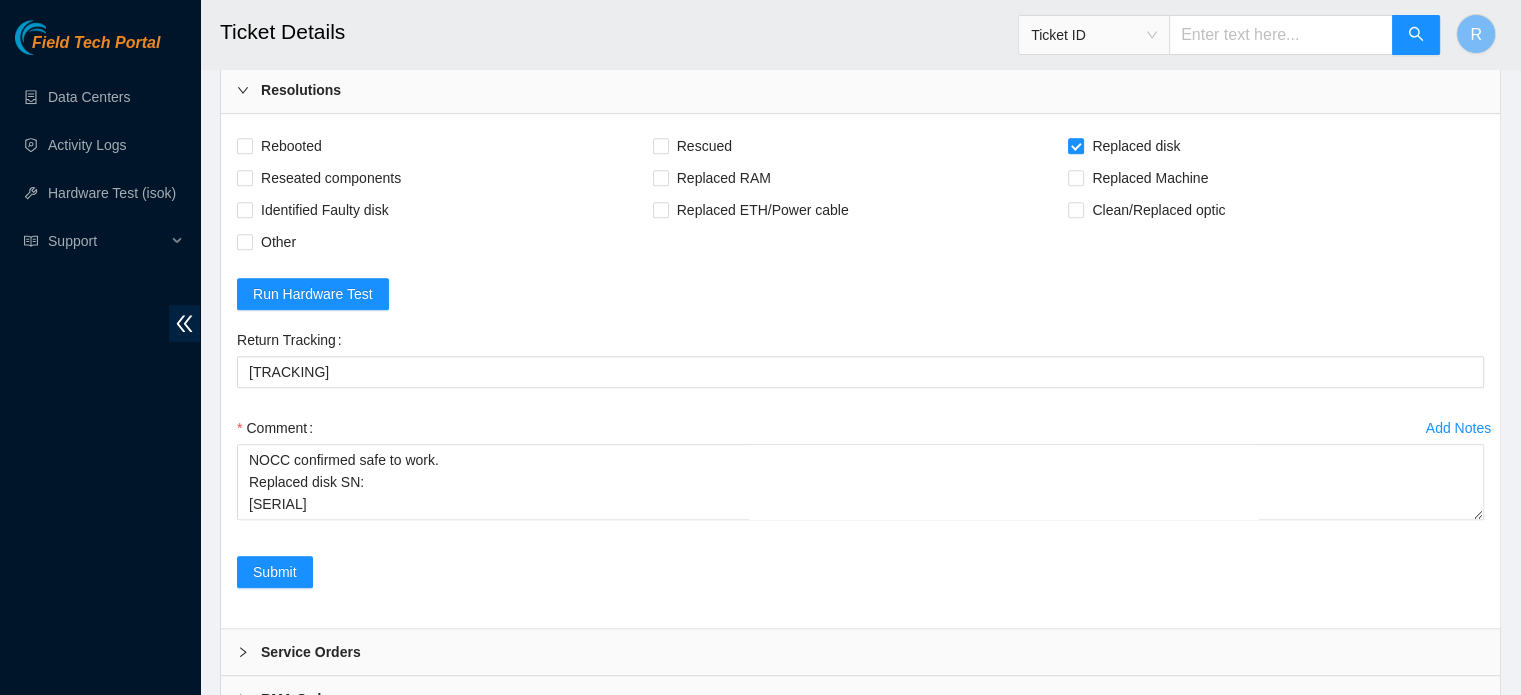 scroll, scrollTop: 1060, scrollLeft: 0, axis: vertical 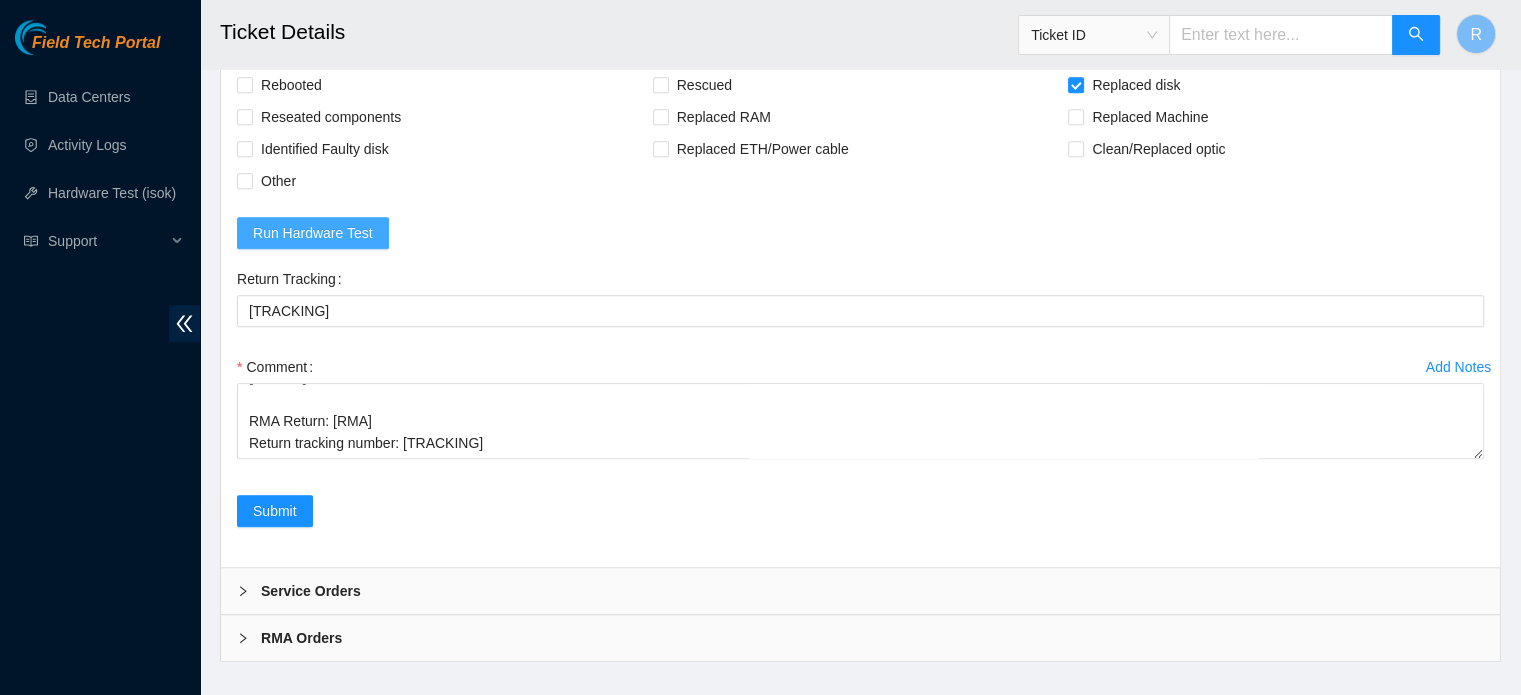 click on "Run Hardware Test" at bounding box center [313, 233] 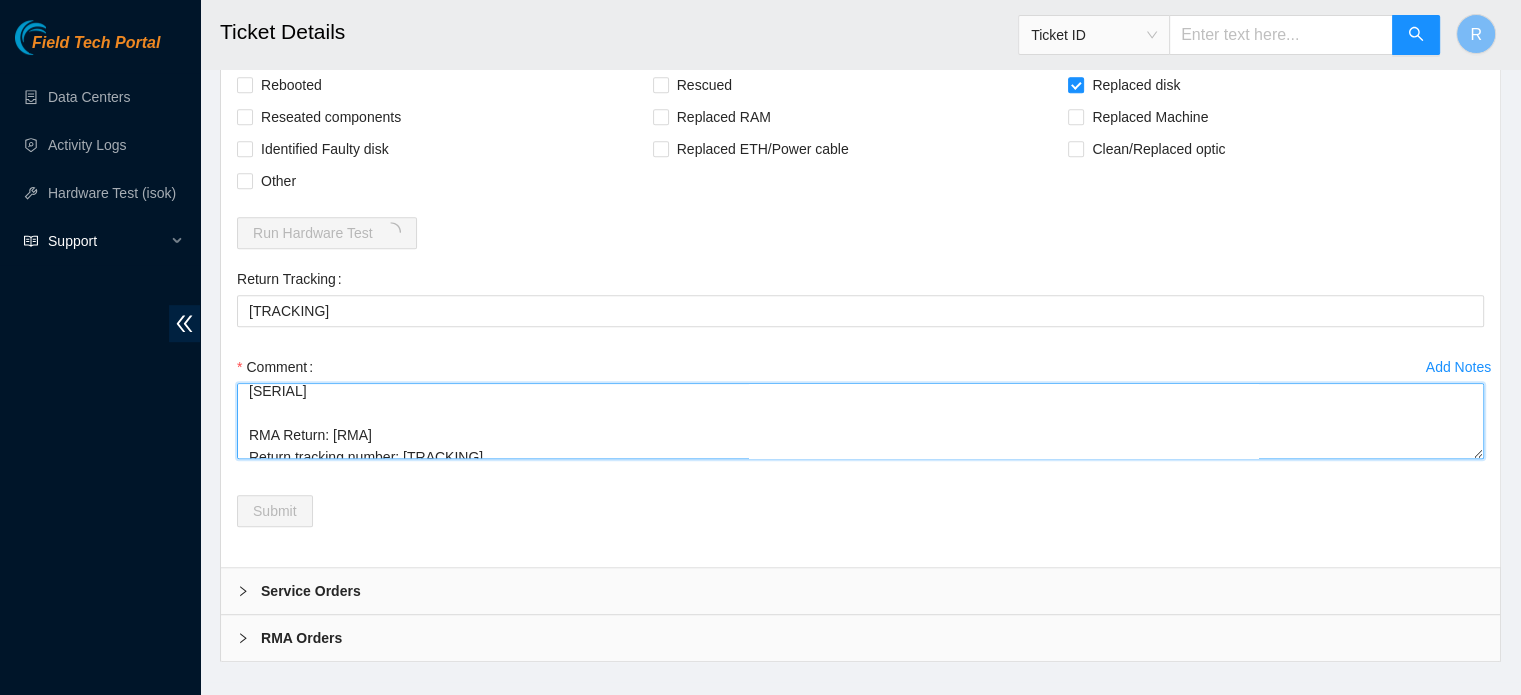scroll, scrollTop: 0, scrollLeft: 0, axis: both 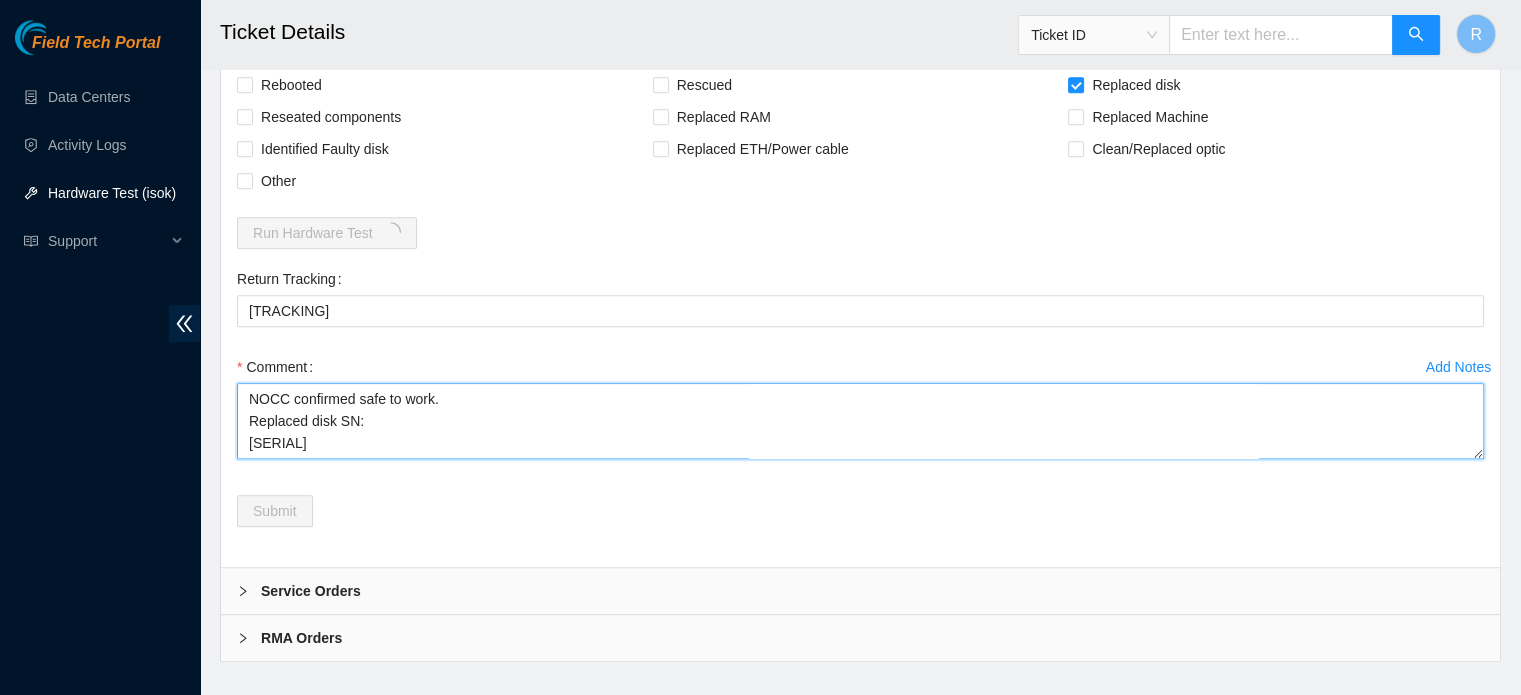 drag, startPoint x: 531, startPoint y: 414, endPoint x: 152, endPoint y: 185, distance: 442.81146 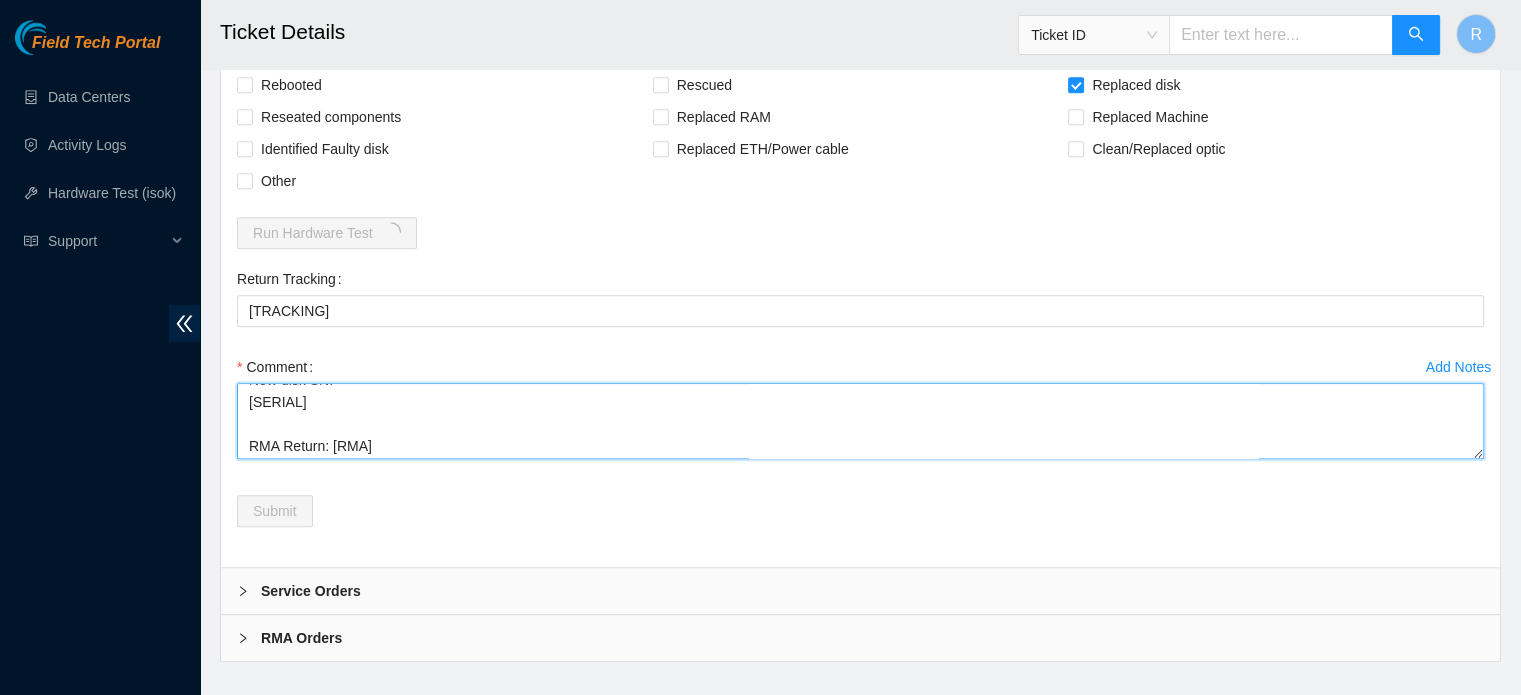scroll, scrollTop: 132, scrollLeft: 0, axis: vertical 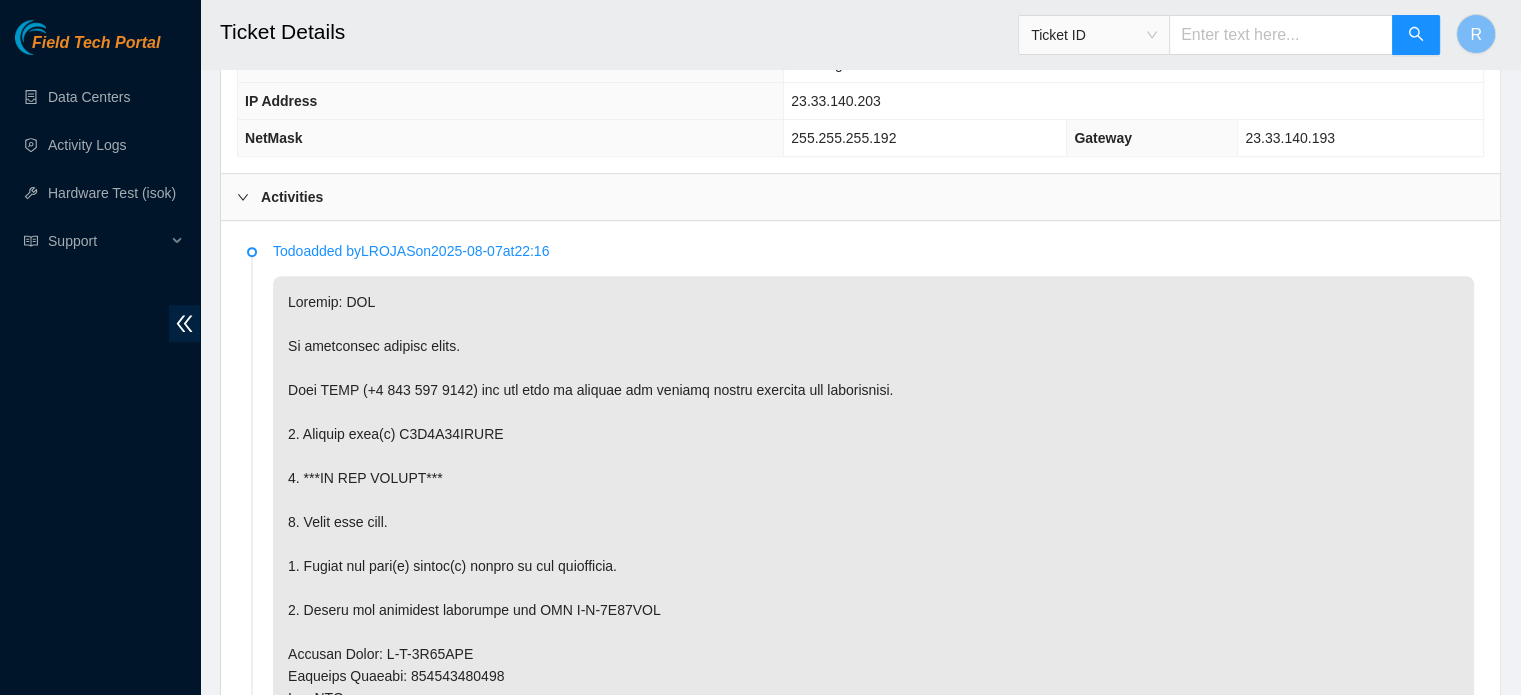 click on "Activities" at bounding box center [860, 197] 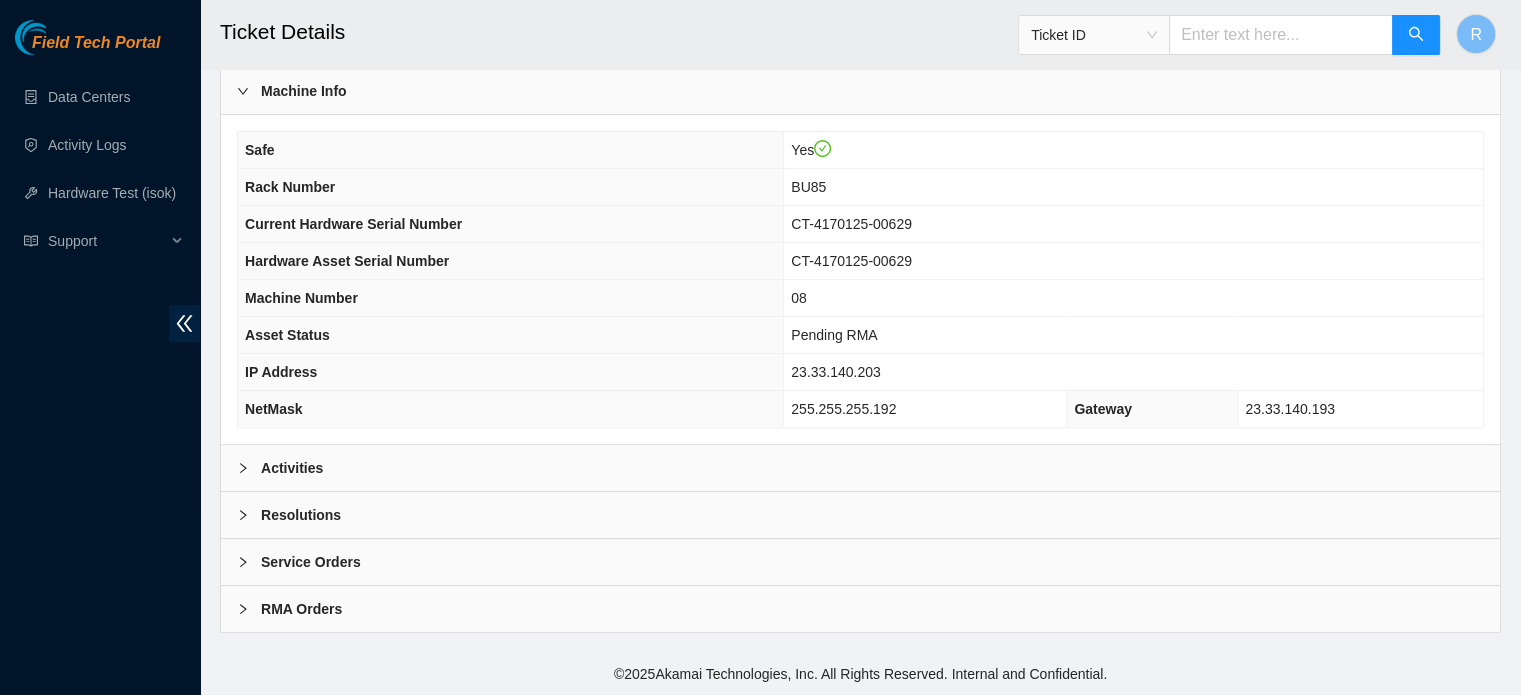 scroll, scrollTop: 545, scrollLeft: 0, axis: vertical 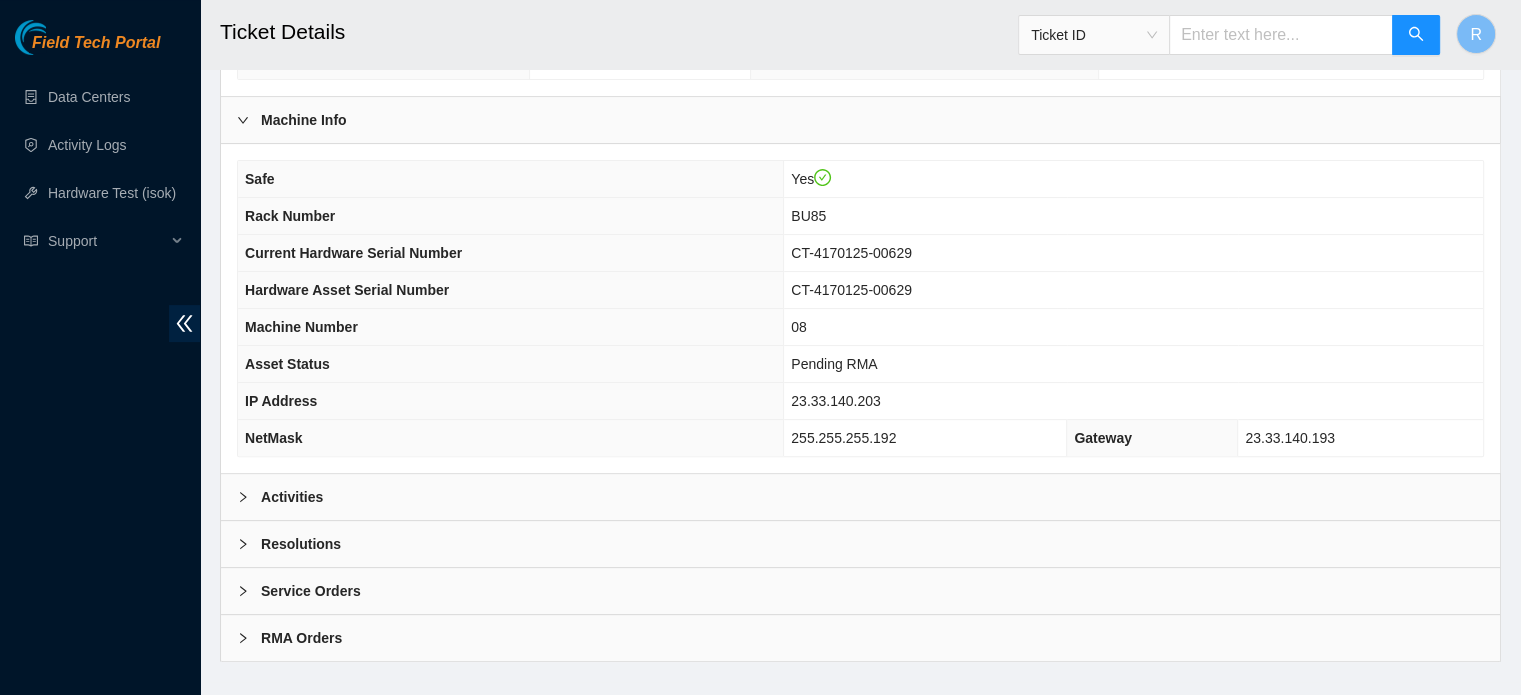 click on "Resolutions" at bounding box center (860, 544) 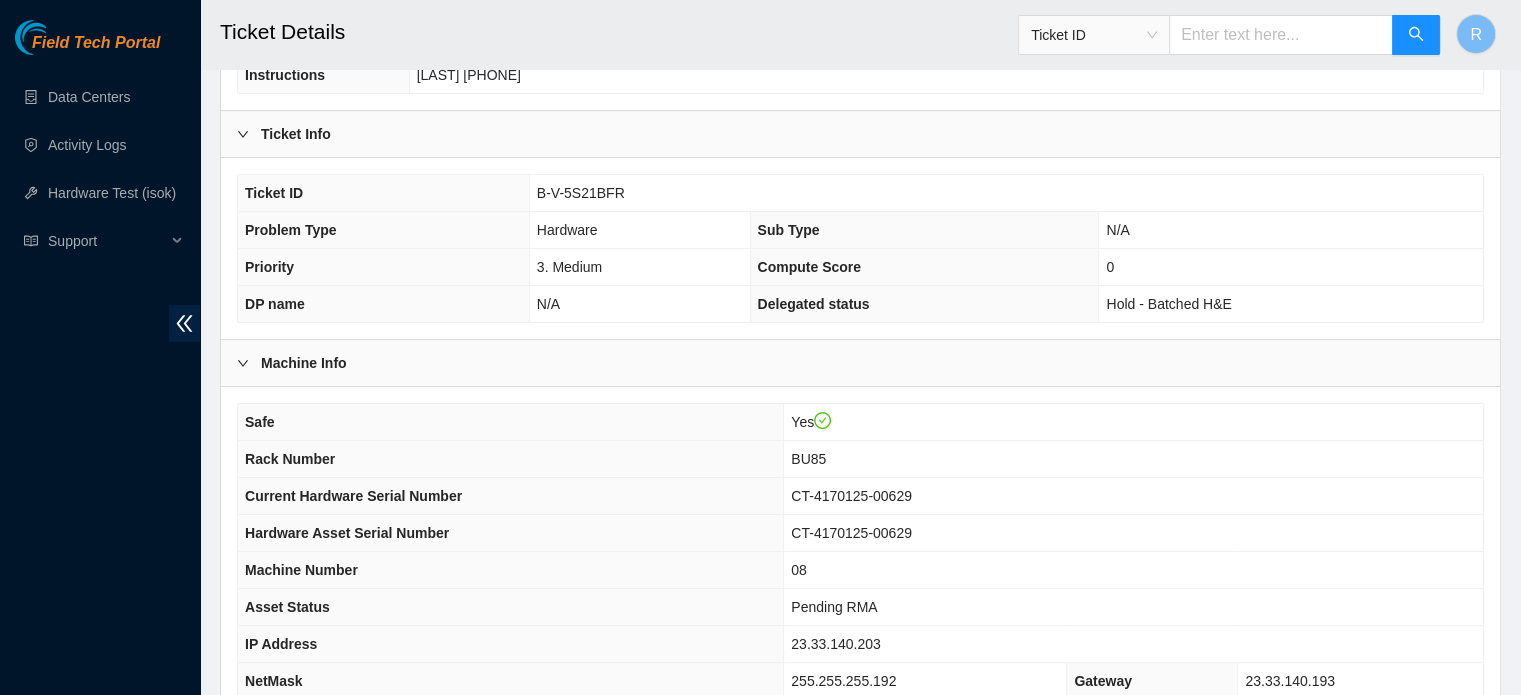 scroll, scrollTop: 400, scrollLeft: 0, axis: vertical 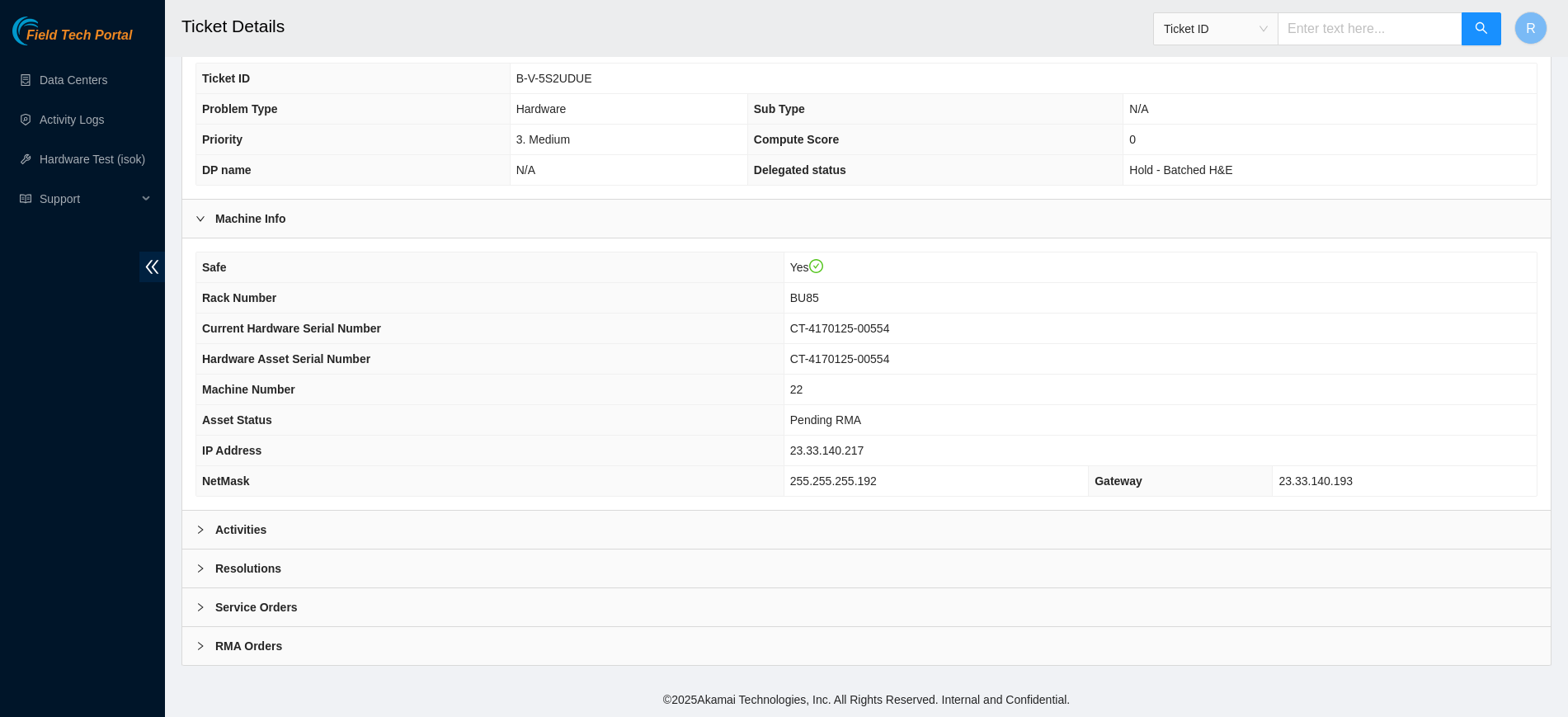 click on "Resolutions" at bounding box center (866, 568) 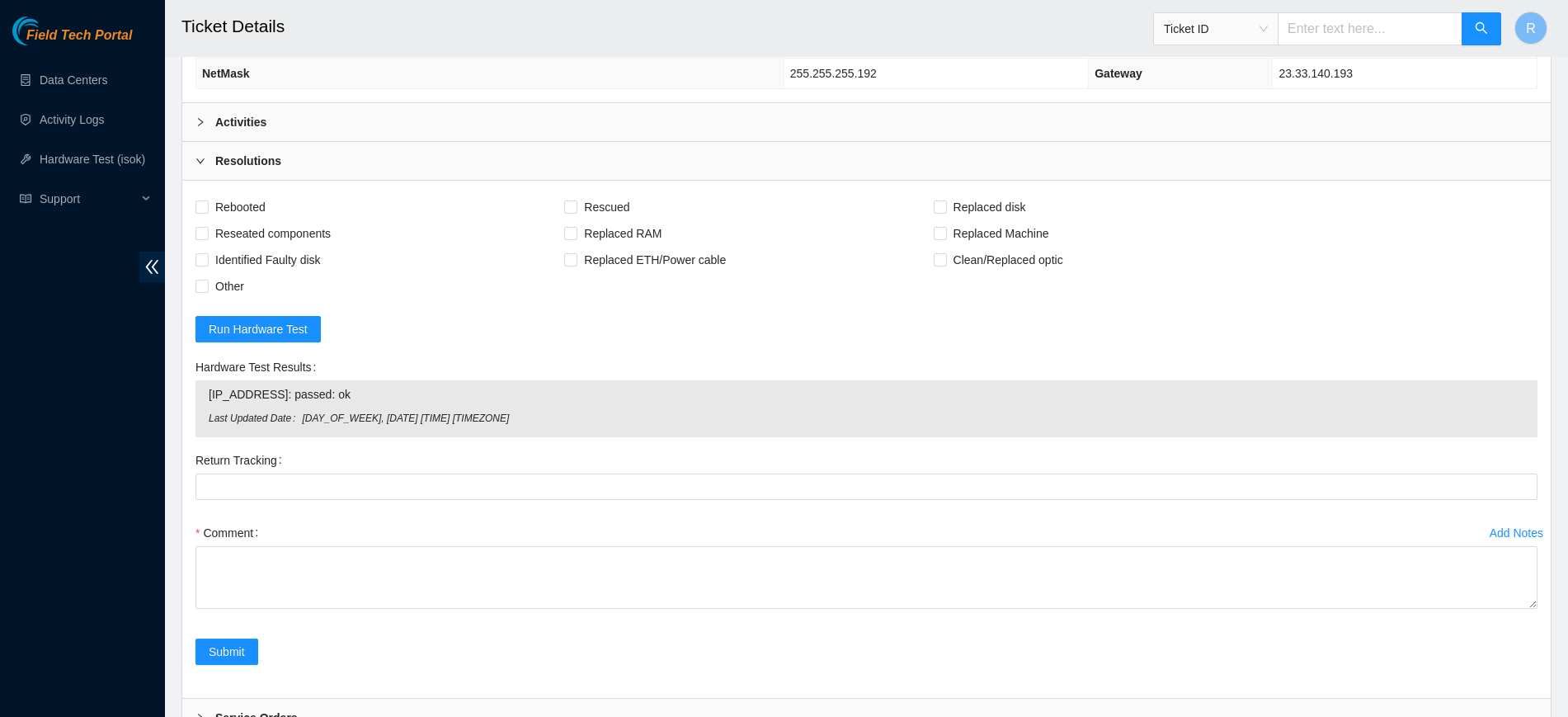 scroll, scrollTop: 724, scrollLeft: 0, axis: vertical 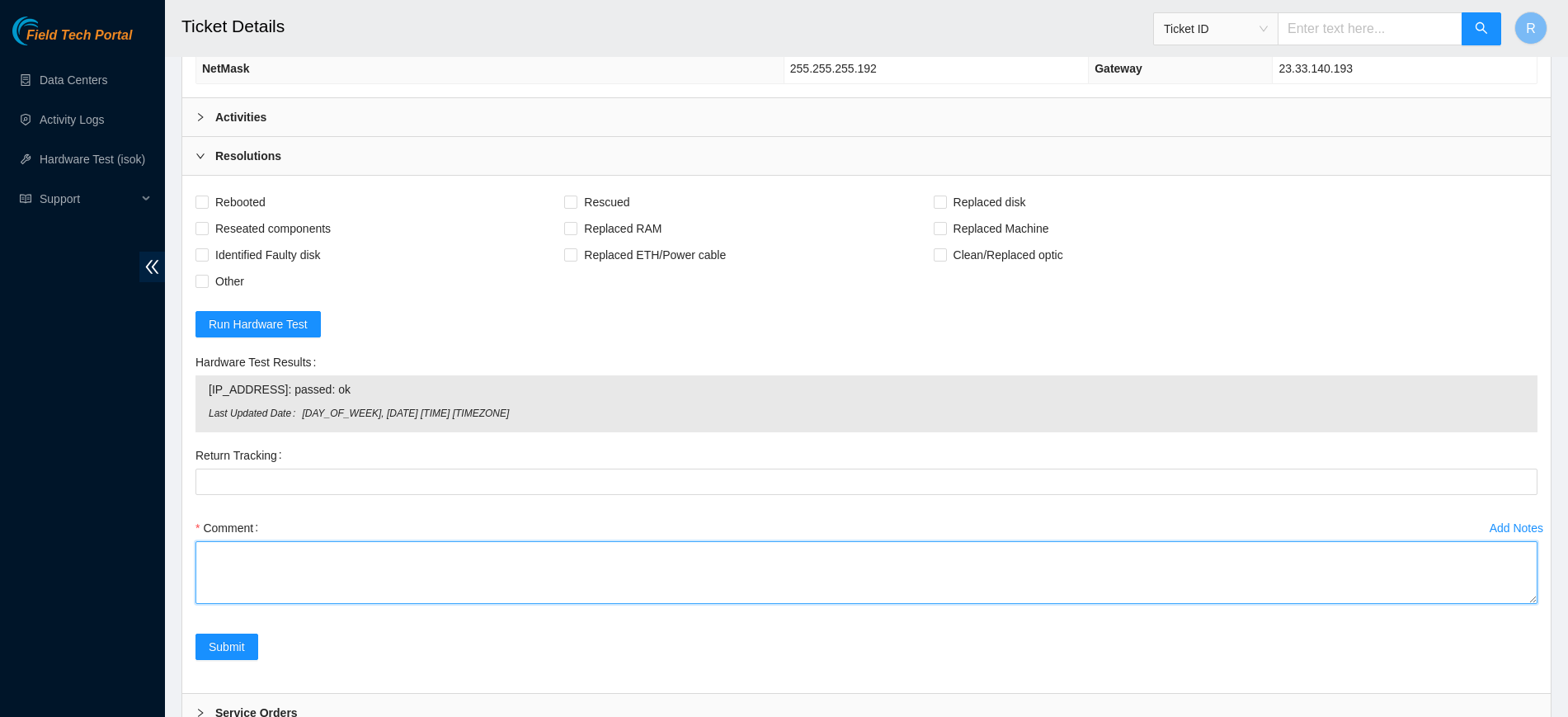 click on "Comment" at bounding box center (866, 573) 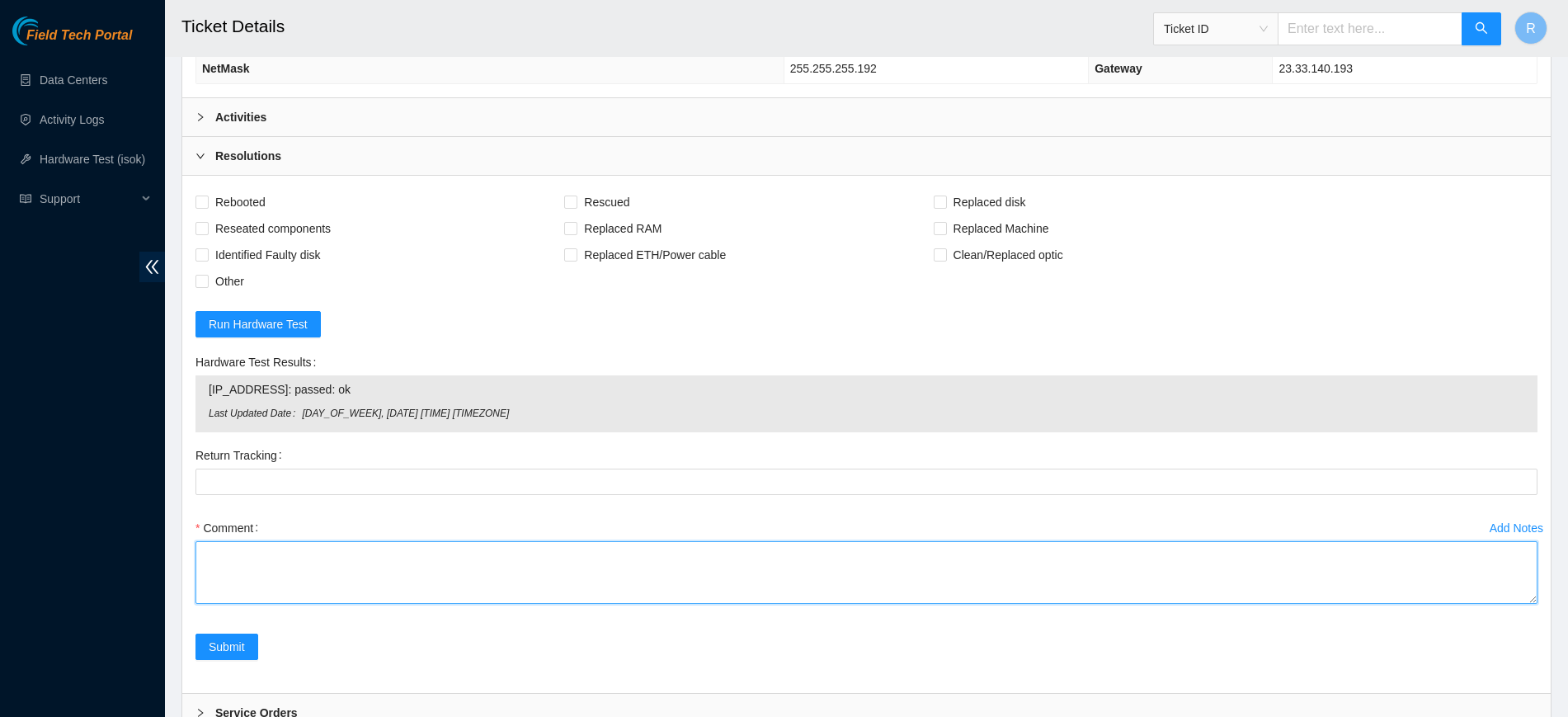 paste on "NOCC confirmed safe to work.
Replaced disk SN:
[SERIAL_NUMBER]
New disk SN:
[SERIAL_NUMBER]
RMA Return: [RMA_NUMBER]
Return tracking number: [TRACKING_NUMBER]" 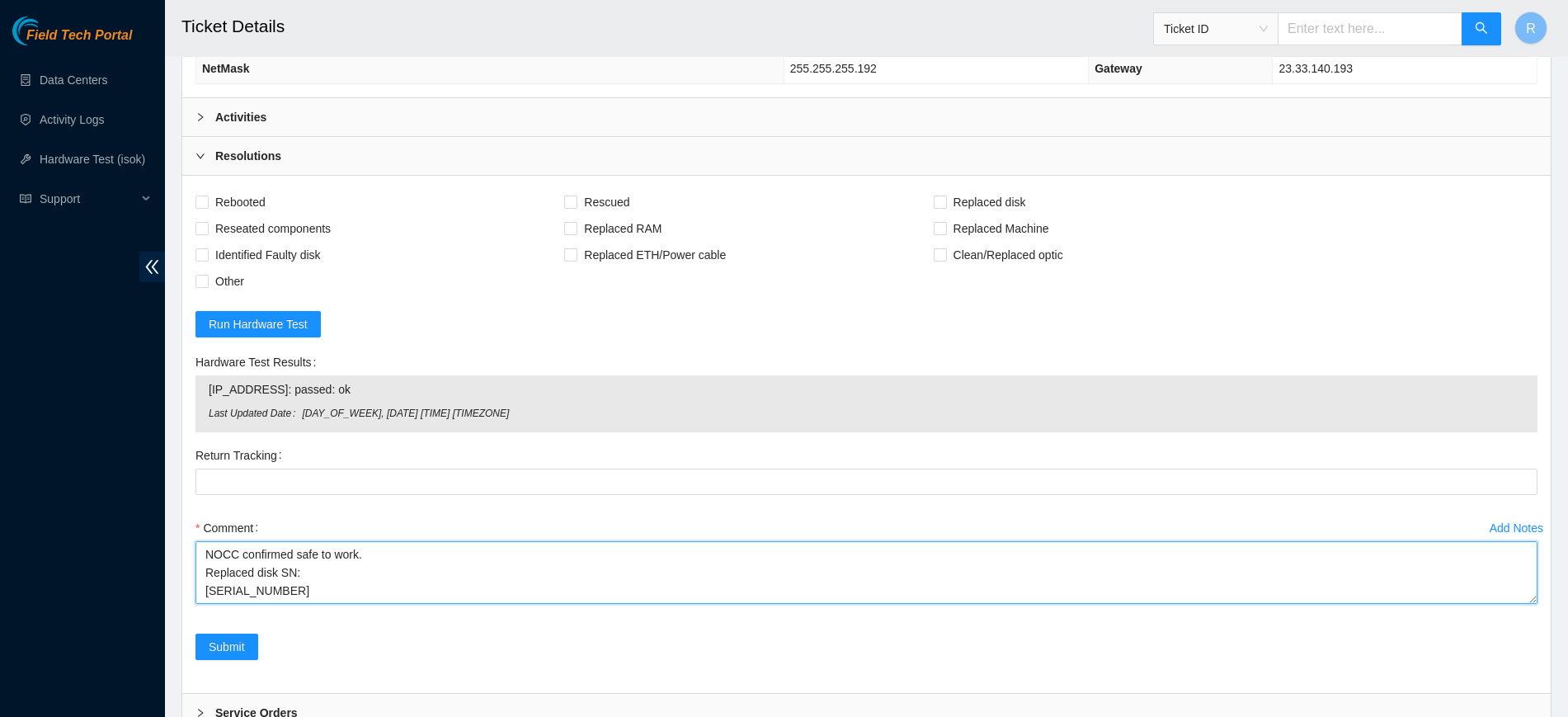 scroll, scrollTop: 104, scrollLeft: 0, axis: vertical 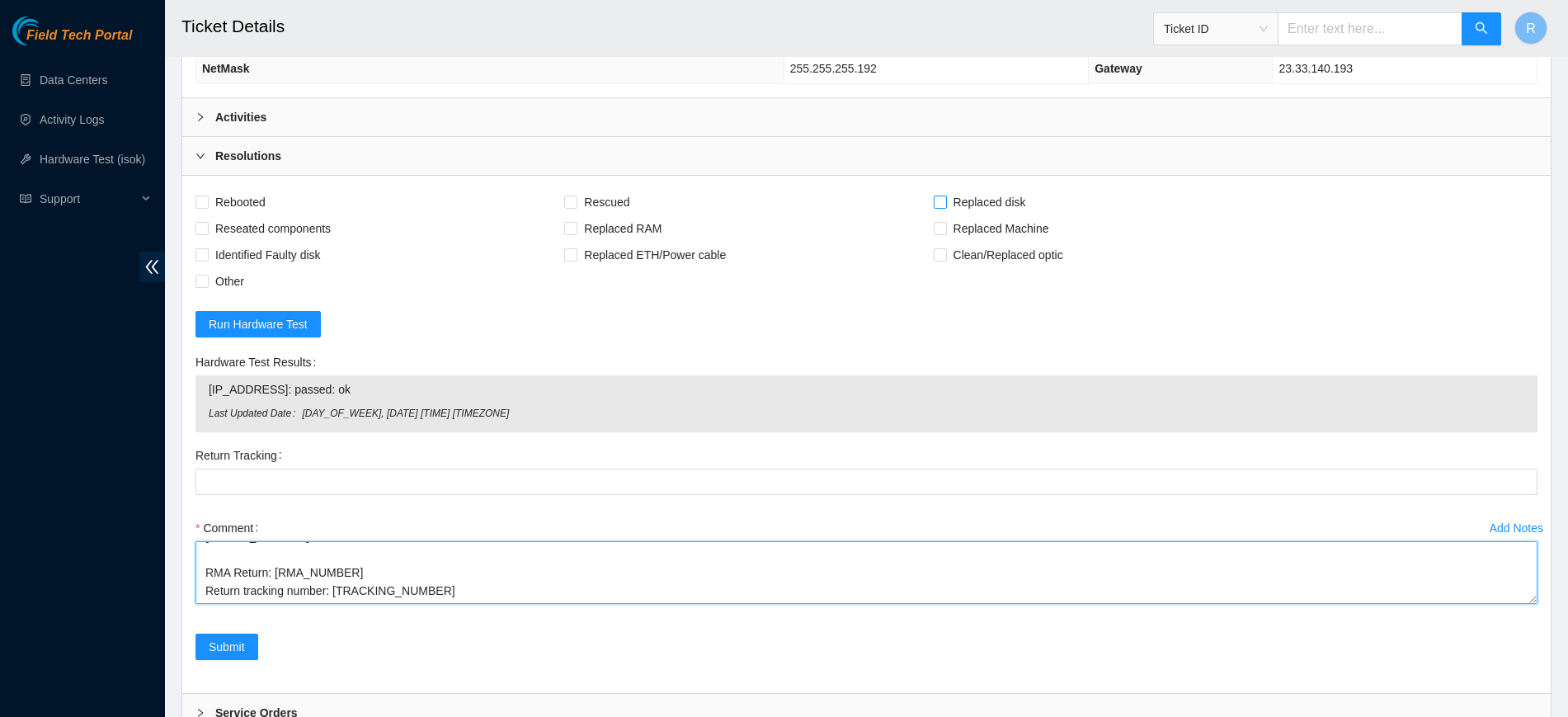 type on "NOCC confirmed safe to work.
Replaced disk SN:
Z1Z8ZVG6
New disk SN:
WMC130F163NL
RMA Return: B-V-5S7U39G
Return tracking number: 463470039334" 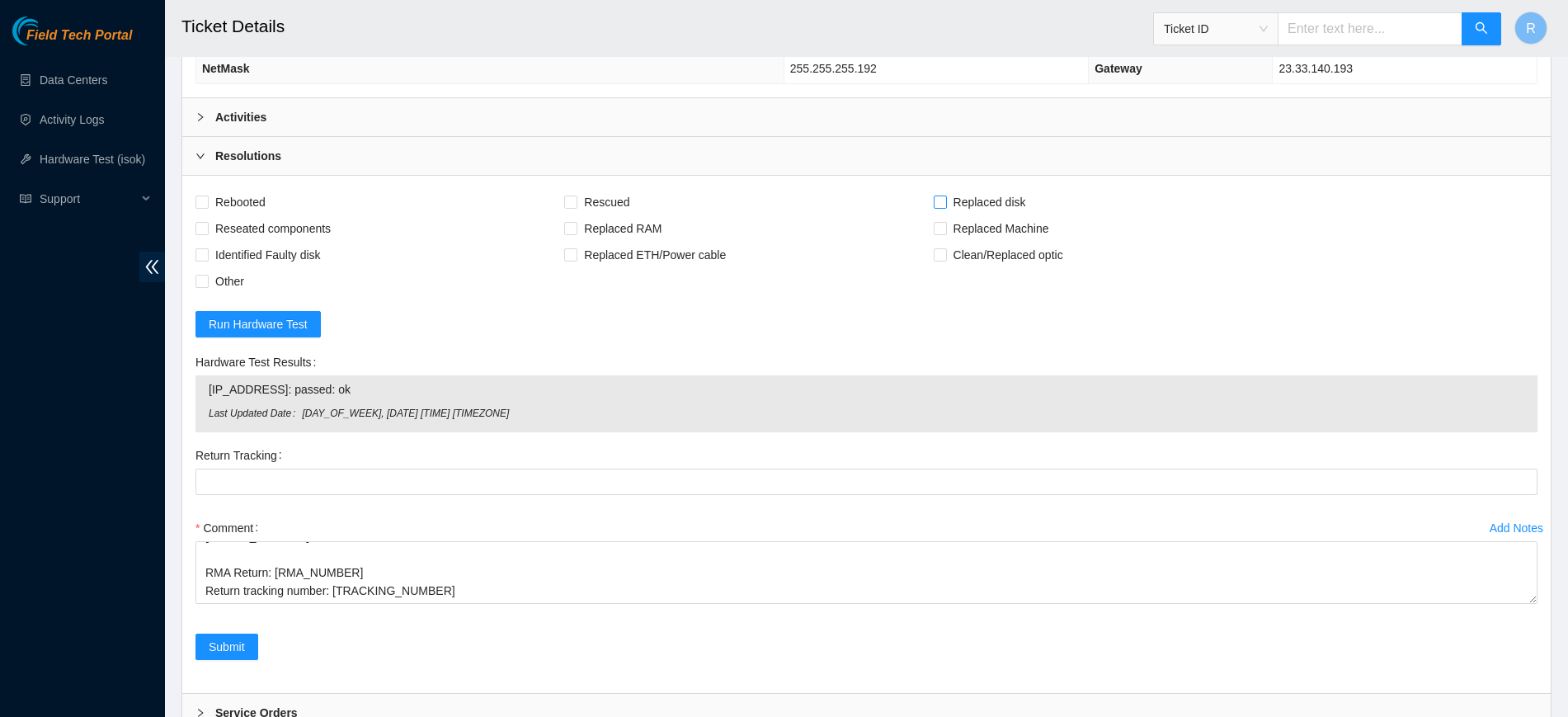 click on "Replaced disk" at bounding box center [990, 202] 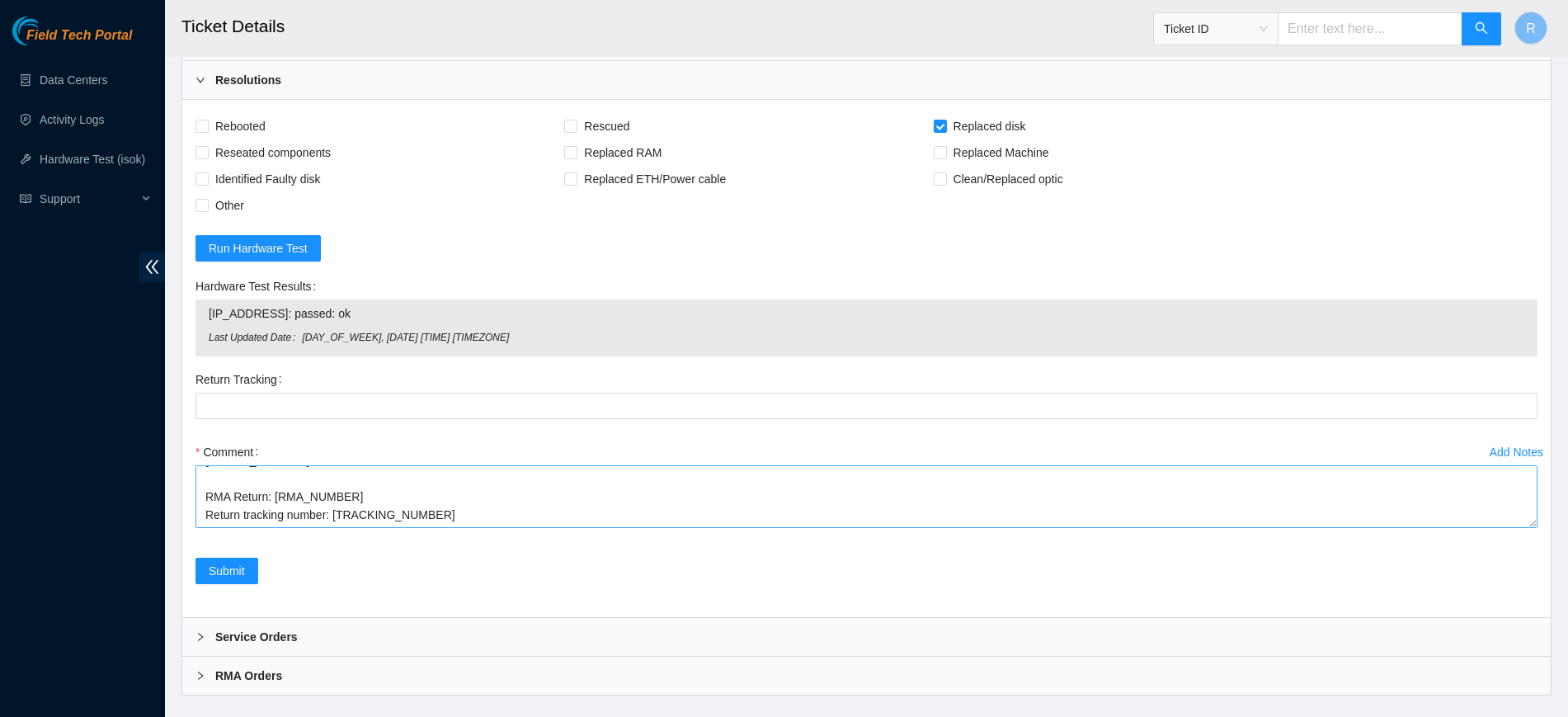 scroll, scrollTop: 830, scrollLeft: 0, axis: vertical 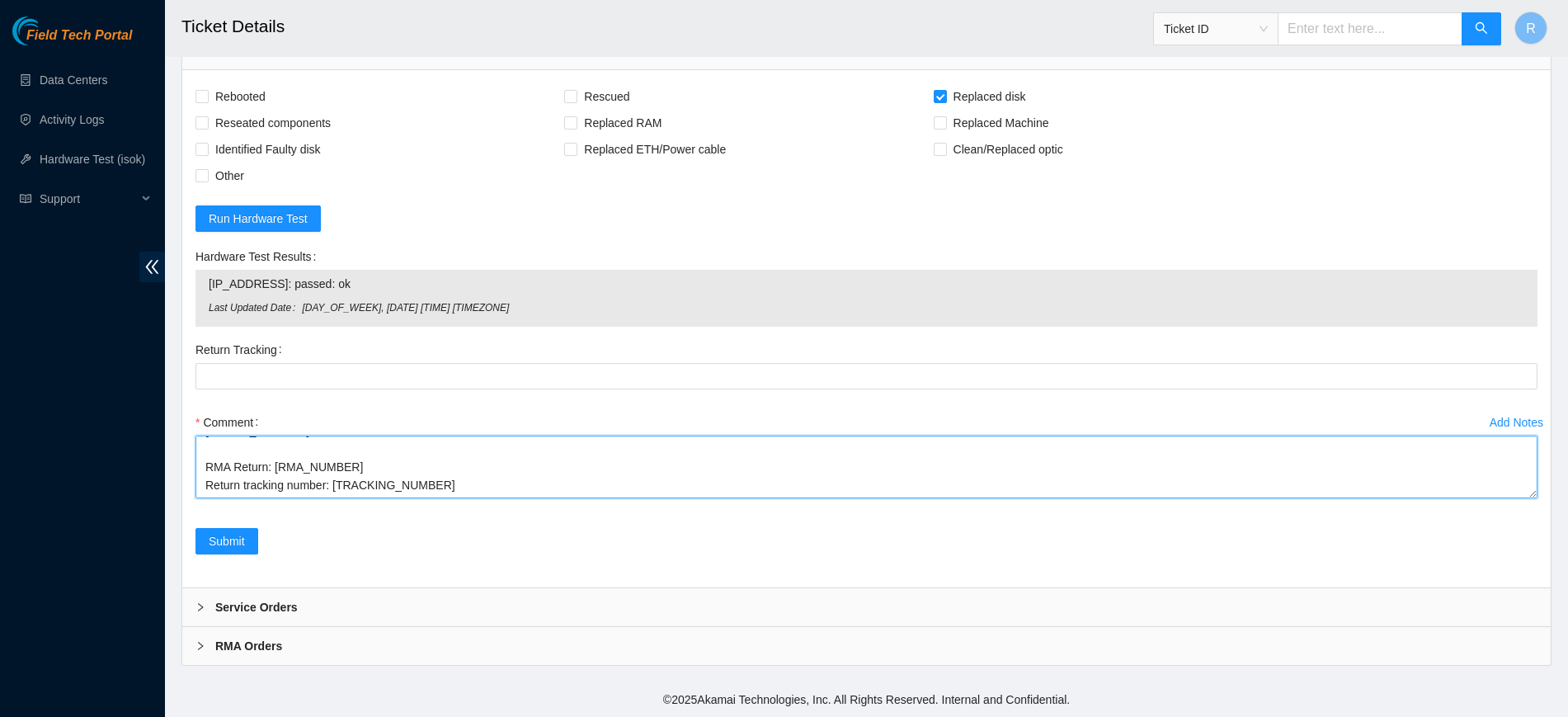 drag, startPoint x: 332, startPoint y: 471, endPoint x: 386, endPoint y: 476, distance: 54.23099 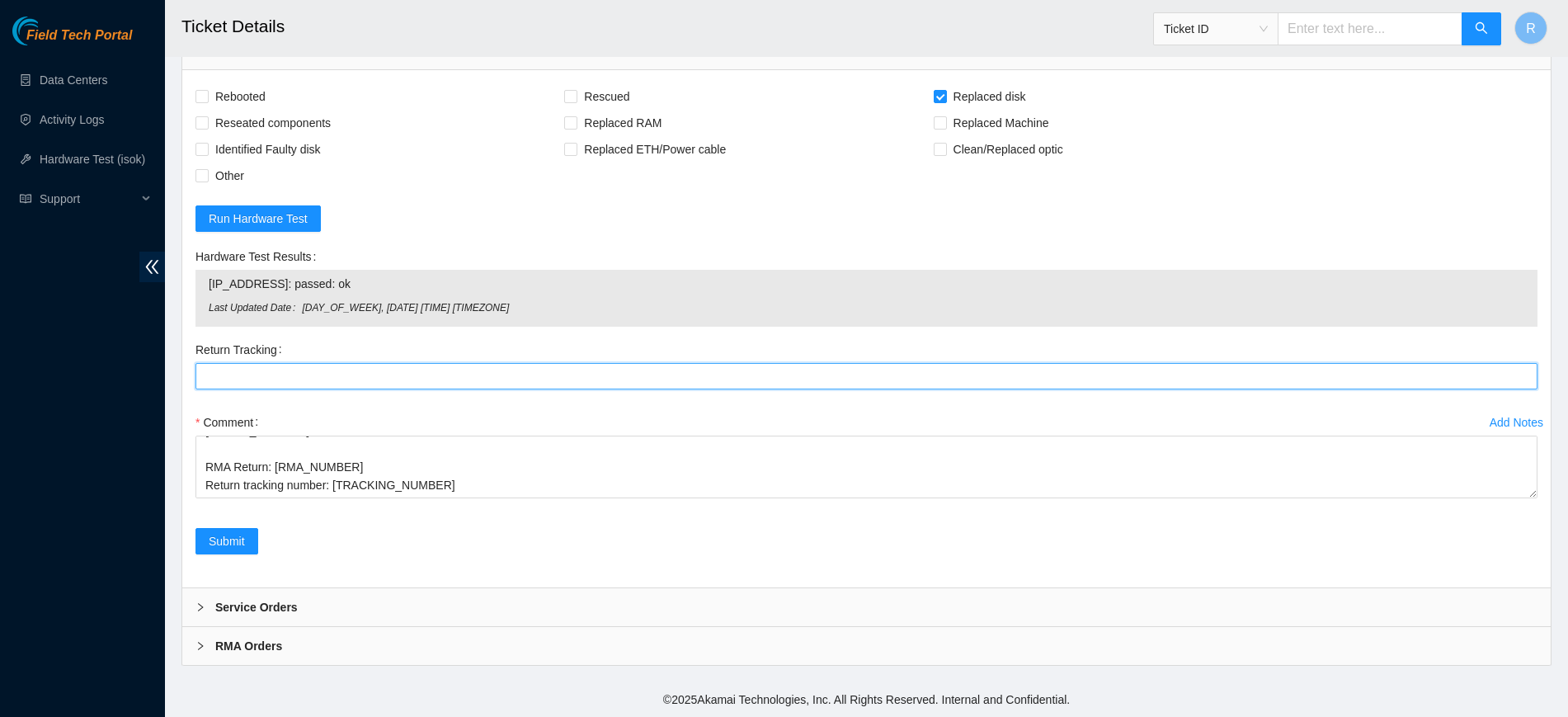 click on "Return Tracking" at bounding box center [866, 376] 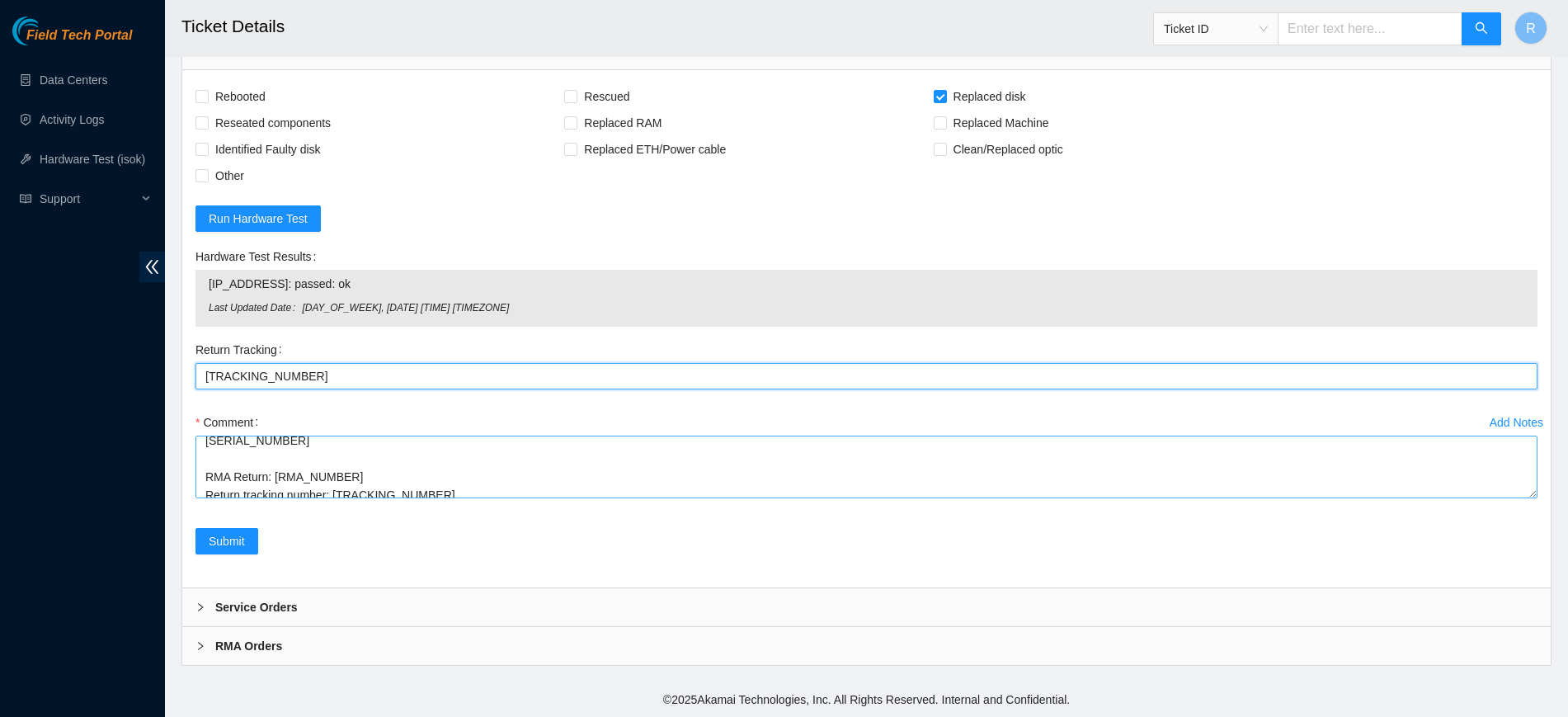 scroll, scrollTop: 104, scrollLeft: 0, axis: vertical 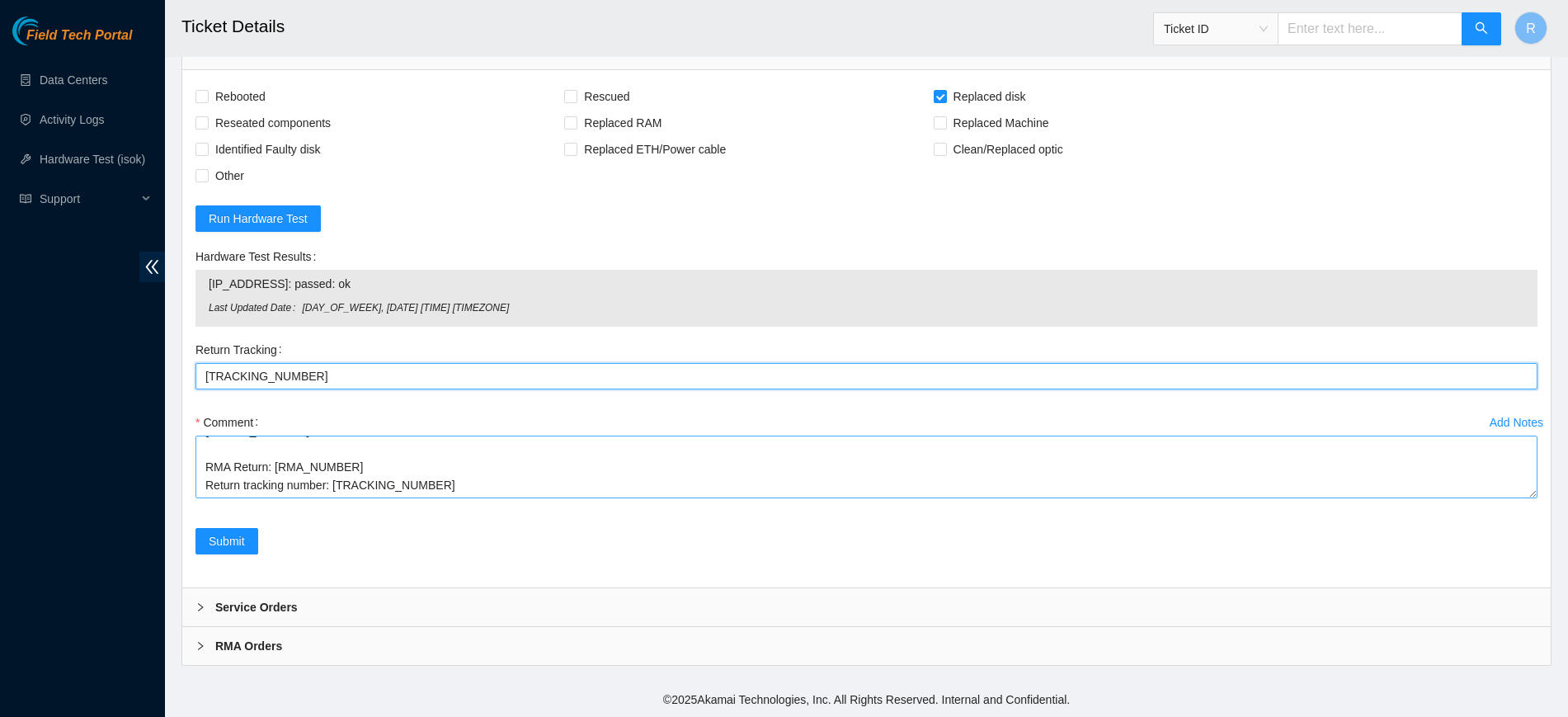 type on "463470039334" 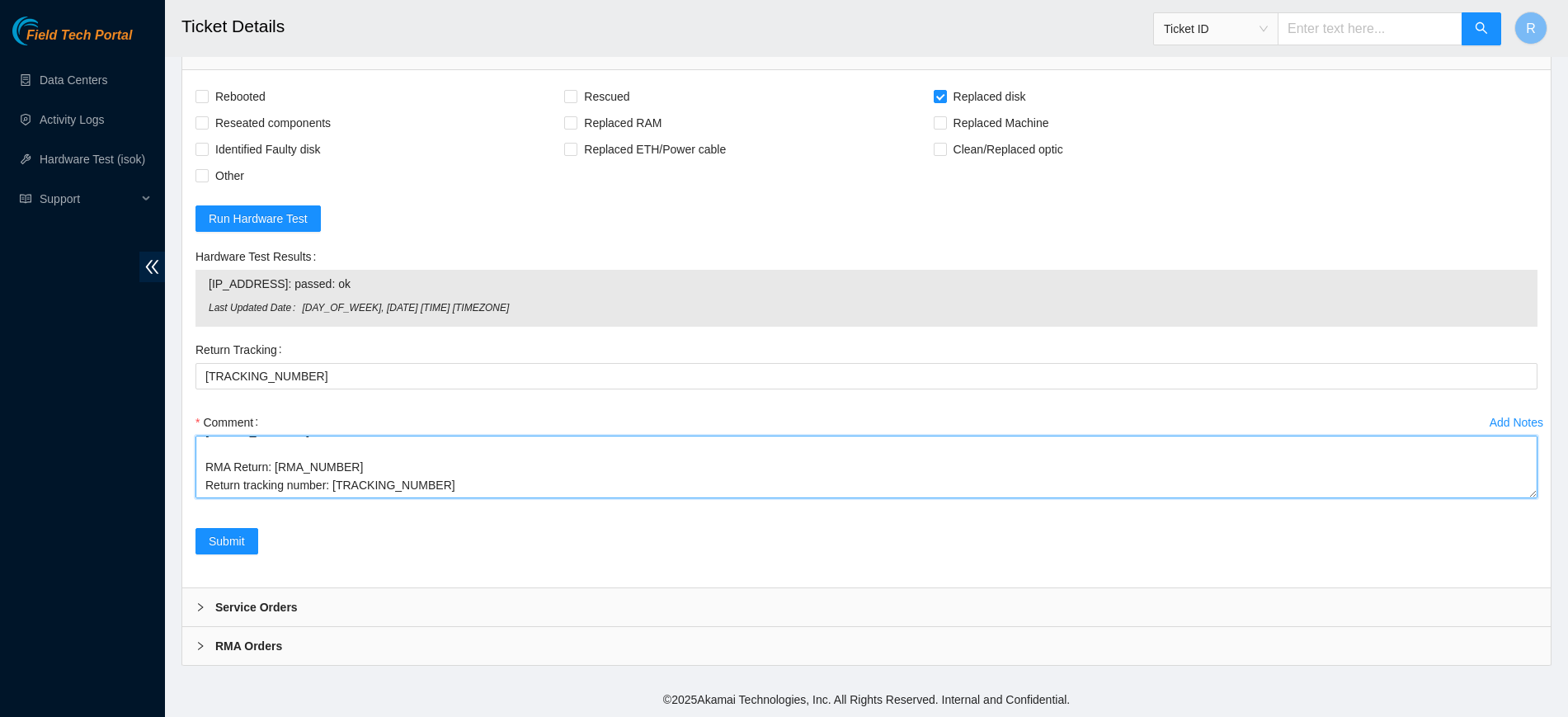 click on "NOCC confirmed safe to work.
Replaced disk SN:
Z1Z8ZVG6
New disk SN:
WMC130F163NL
RMA Return: B-V-5S7U39G
Return tracking number: 463470039334" at bounding box center (866, 467) 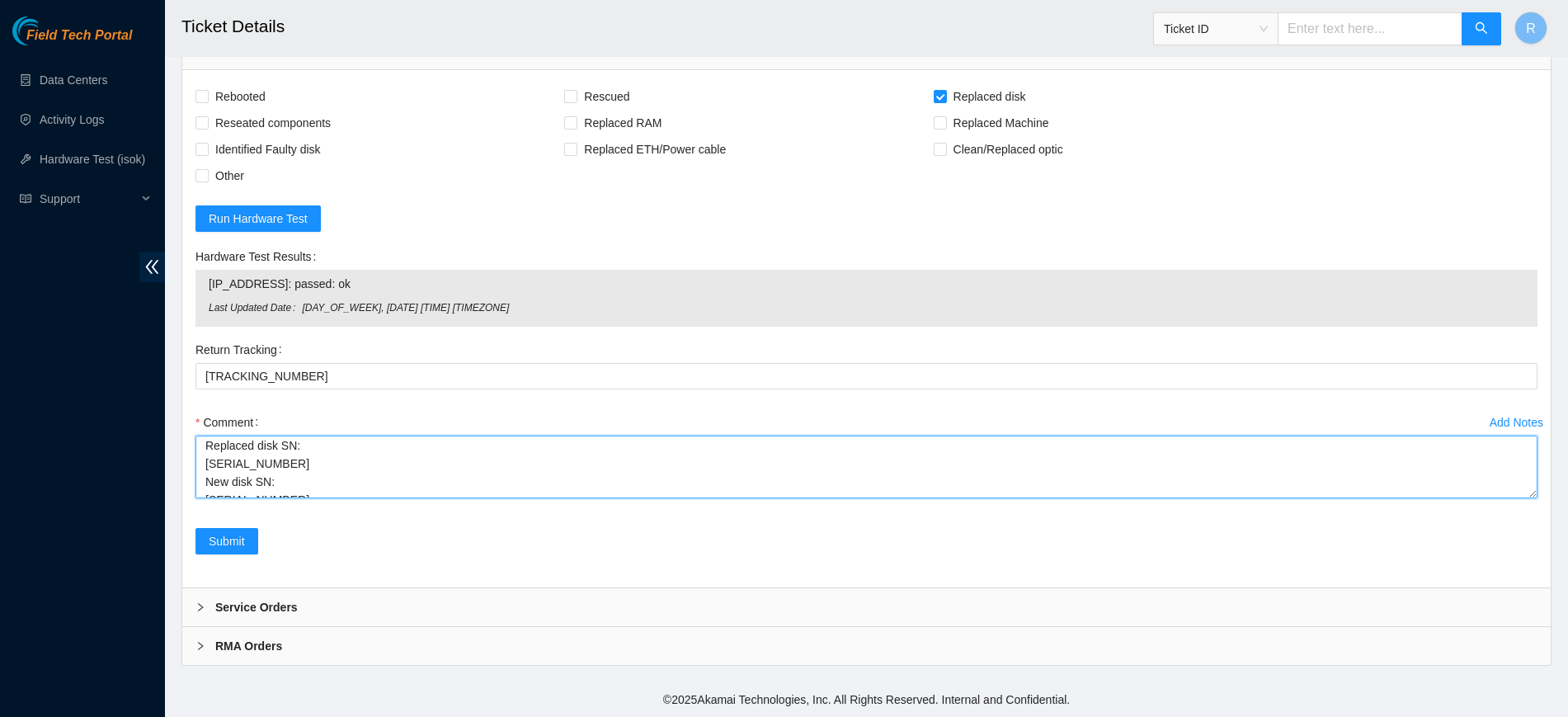 scroll, scrollTop: 3, scrollLeft: 0, axis: vertical 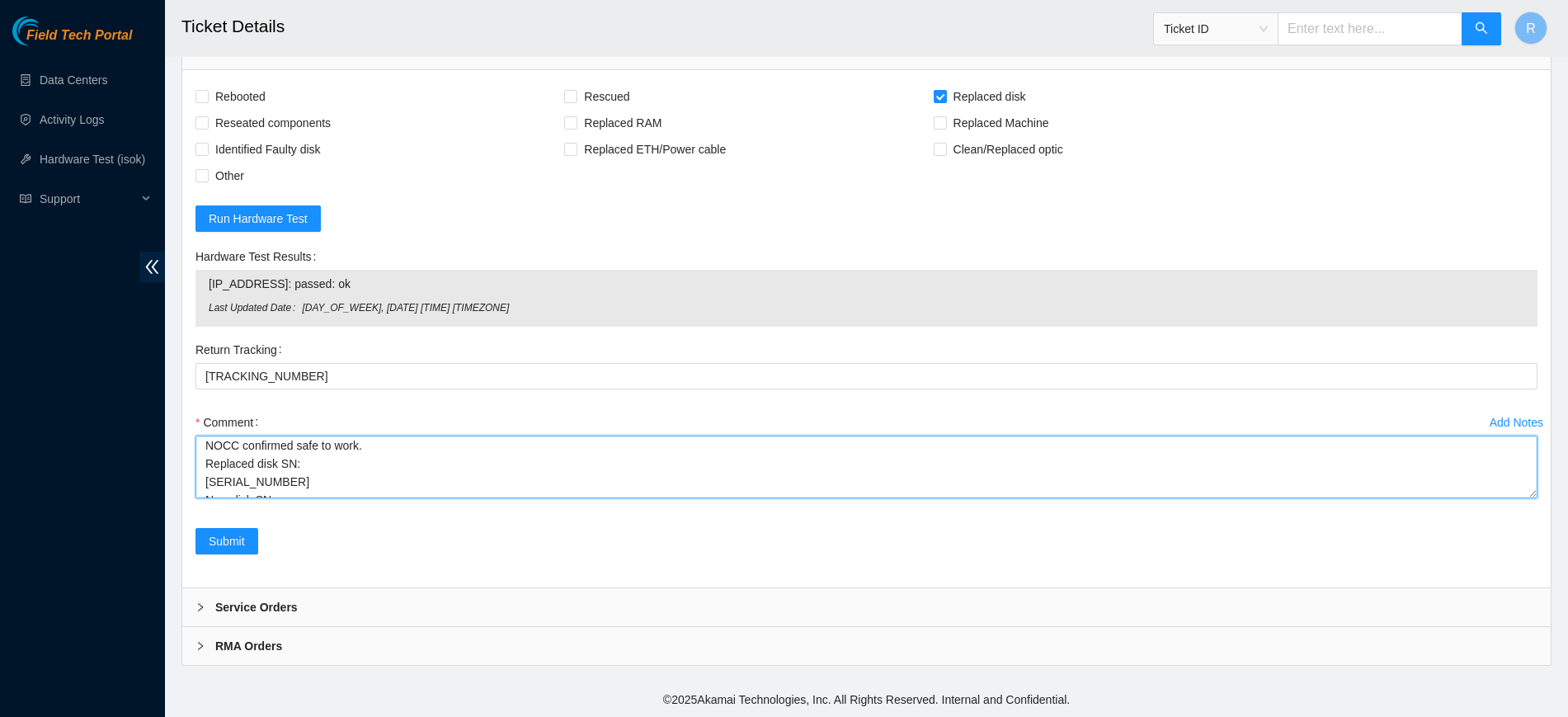 type on "NOCC confirmed safe to work.
Replaced disk SN:
Z1Z8ZVG6
New disk SN:
WMC130F163NL
Passing ISOK
RMA Return: B-V-5S7U39G
Return tracking number: 463470039334" 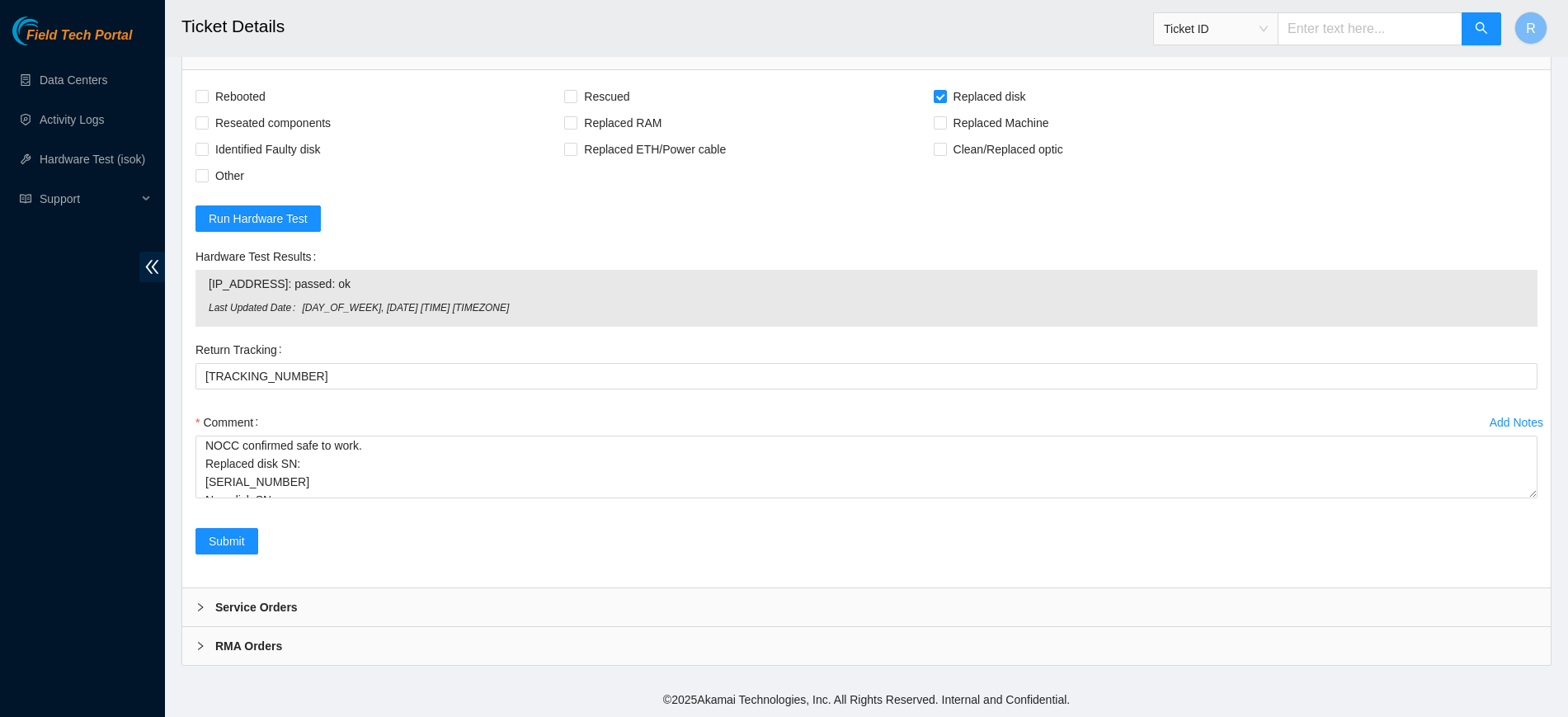 click on "Add Notes    Comment NOCC confirmed safe to work.
Replaced disk SN:
Z1Z8ZVG6
New disk SN:
WMC130F163NL
Passing ISOK
RMA Return: B-V-5S7U39G
Return tracking number: 463470039334" at bounding box center (866, 469) 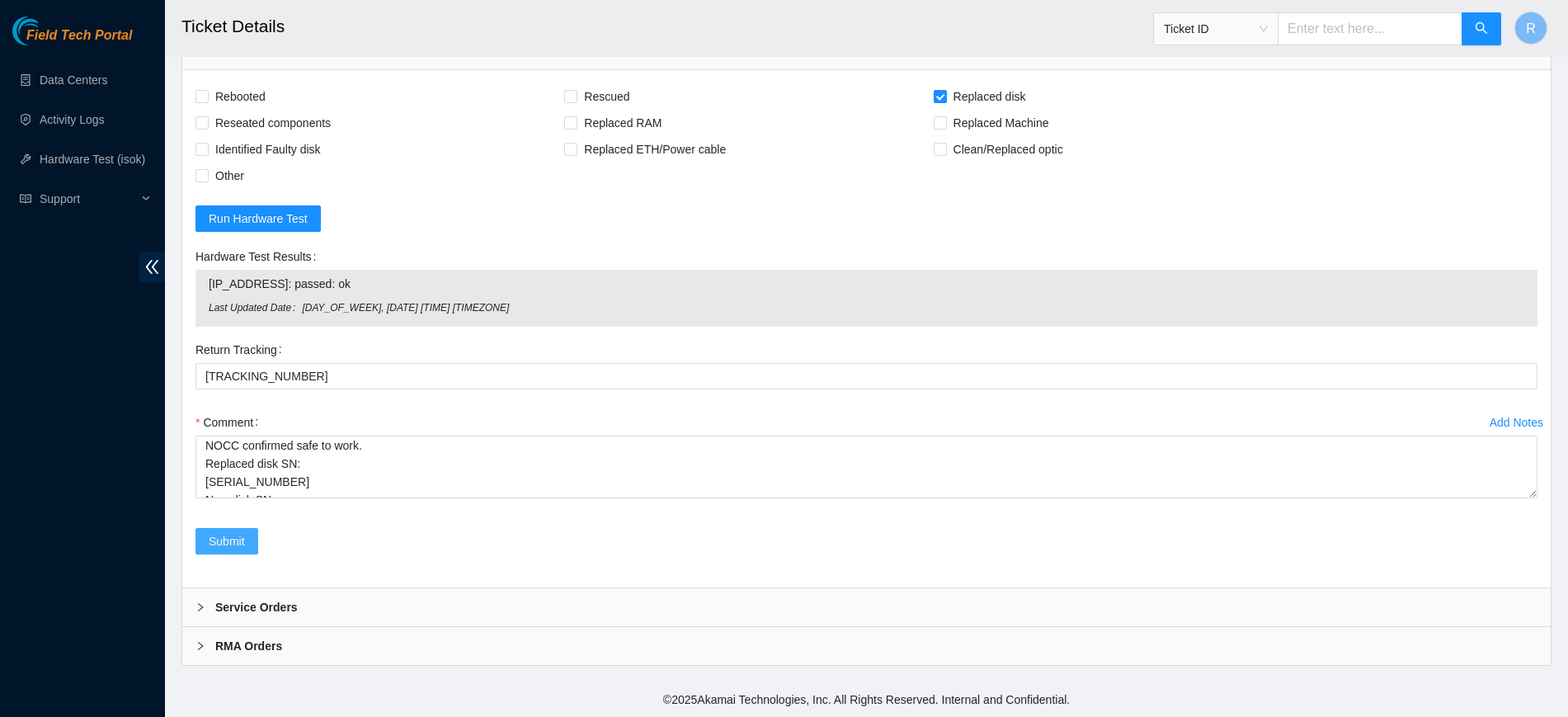 click on "Submit" at bounding box center [227, 541] 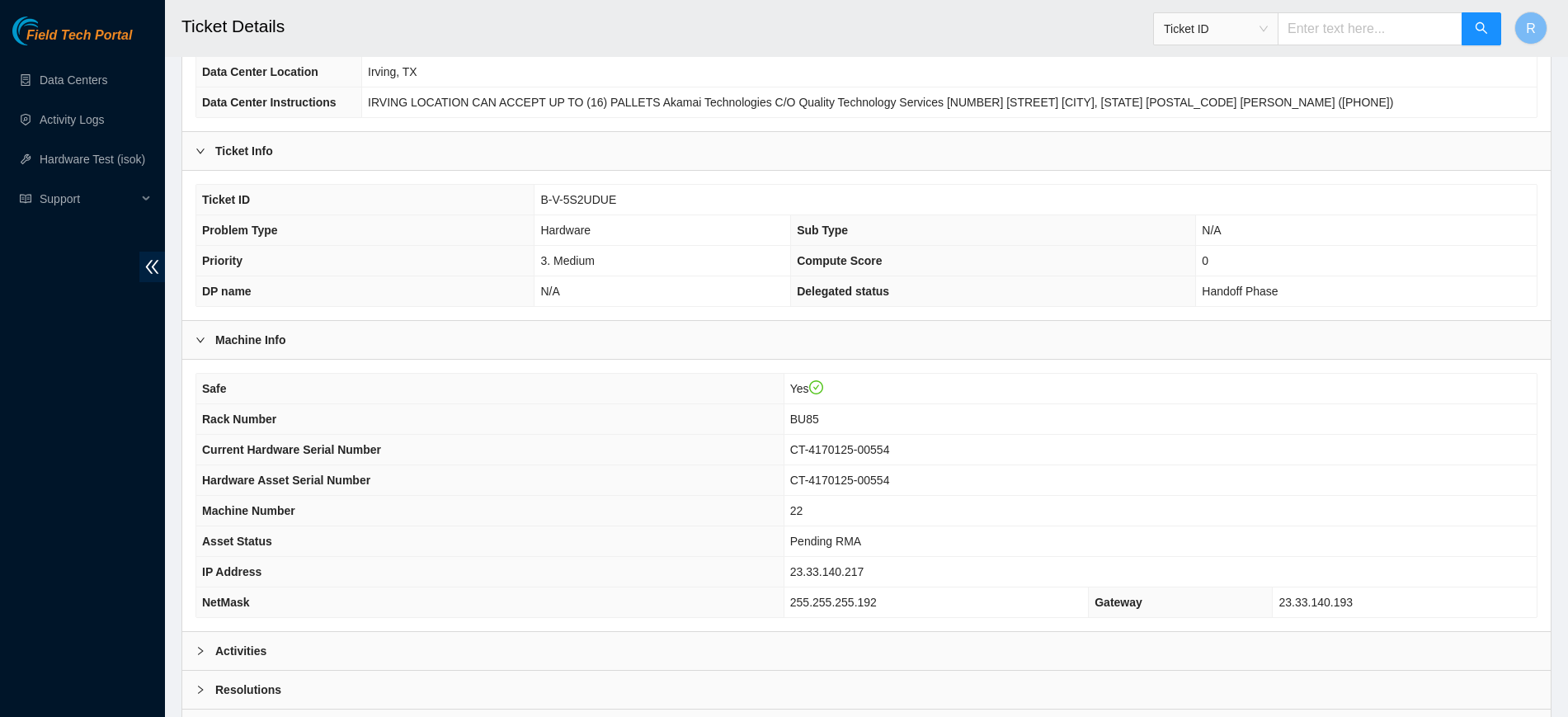 scroll, scrollTop: 312, scrollLeft: 0, axis: vertical 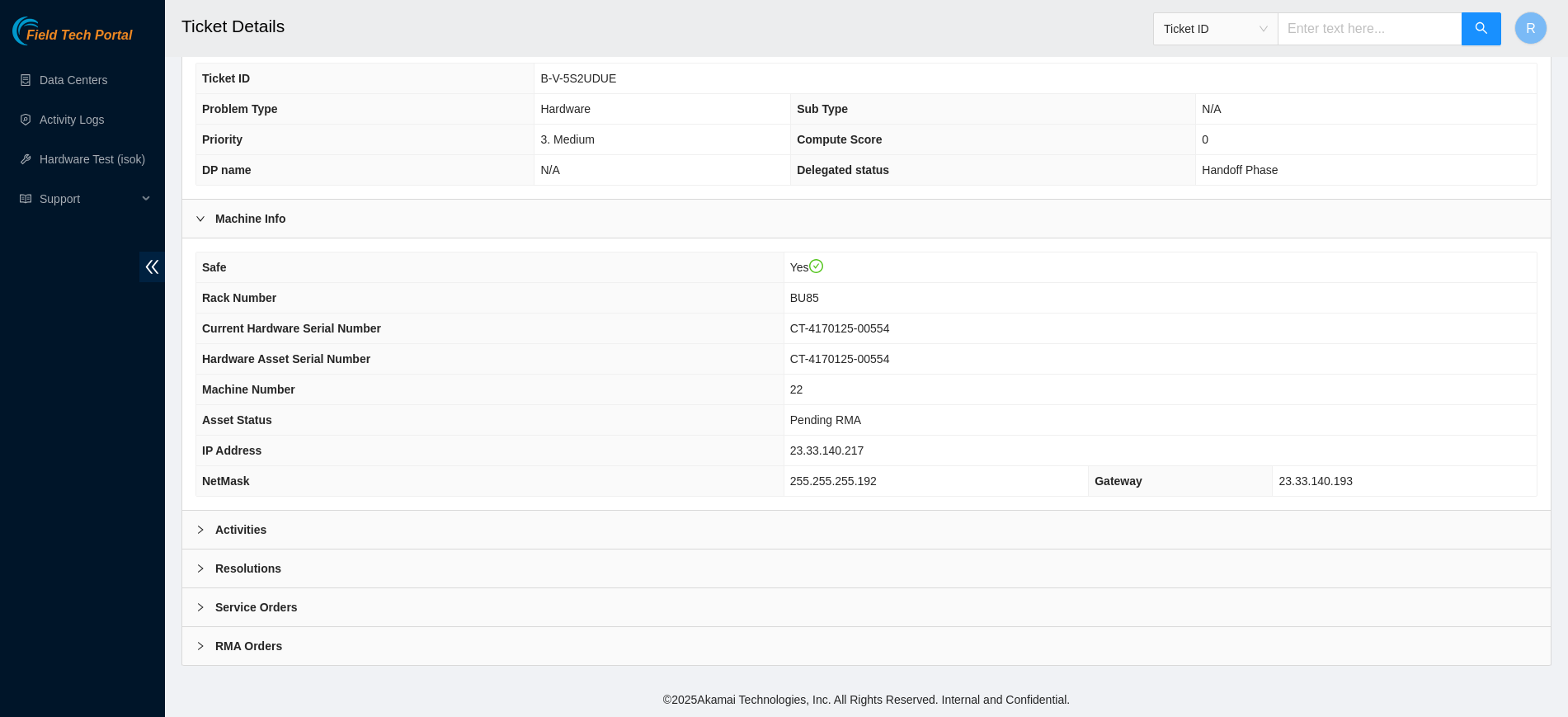 click on "Activities" at bounding box center (866, 530) 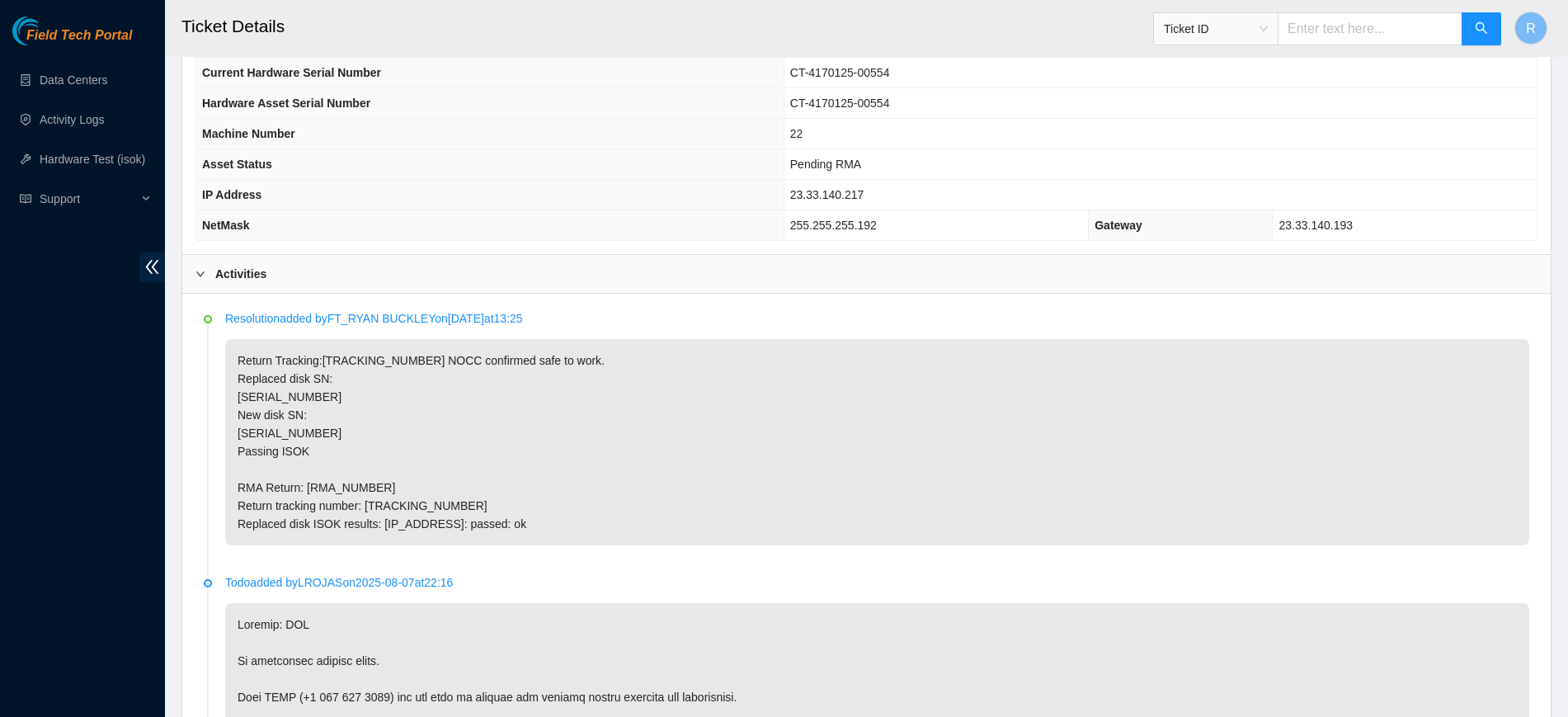 scroll, scrollTop: 621, scrollLeft: 0, axis: vertical 